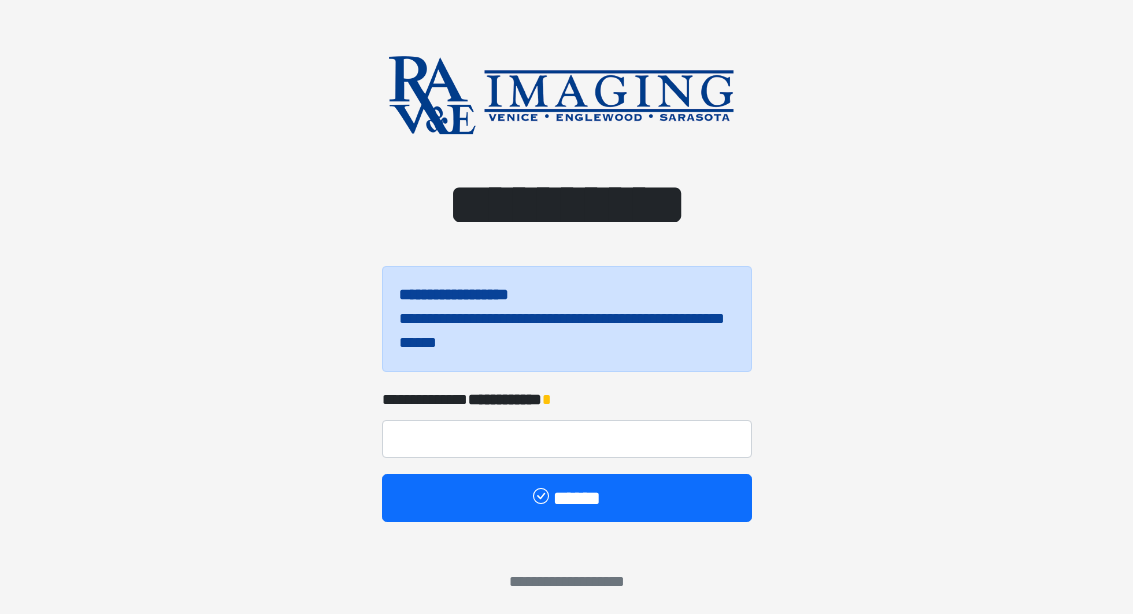 scroll, scrollTop: 0, scrollLeft: 0, axis: both 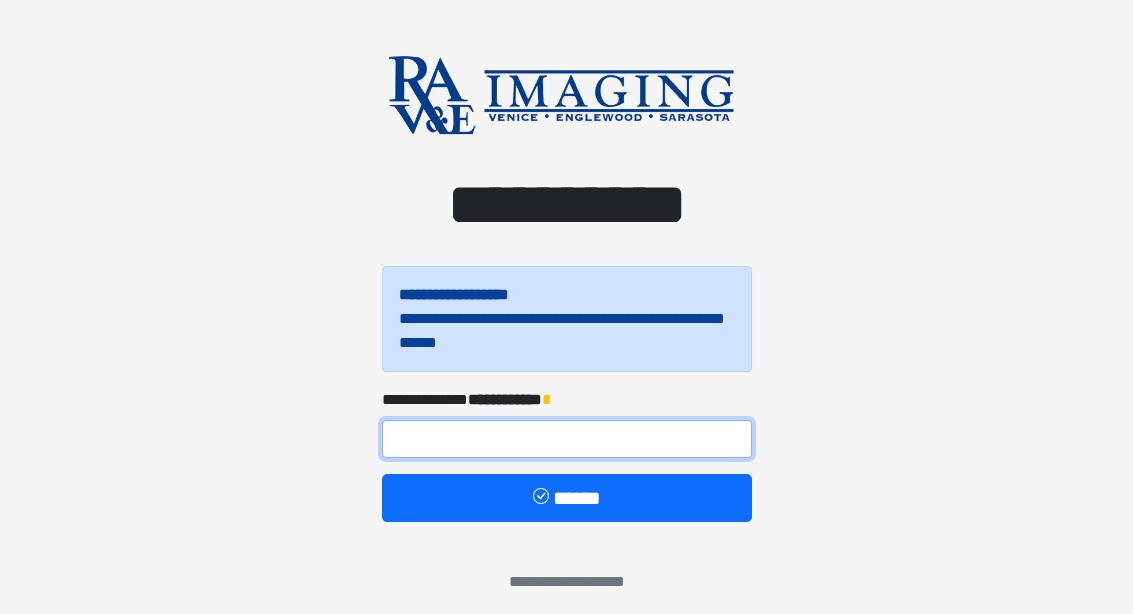 click at bounding box center (567, 439) 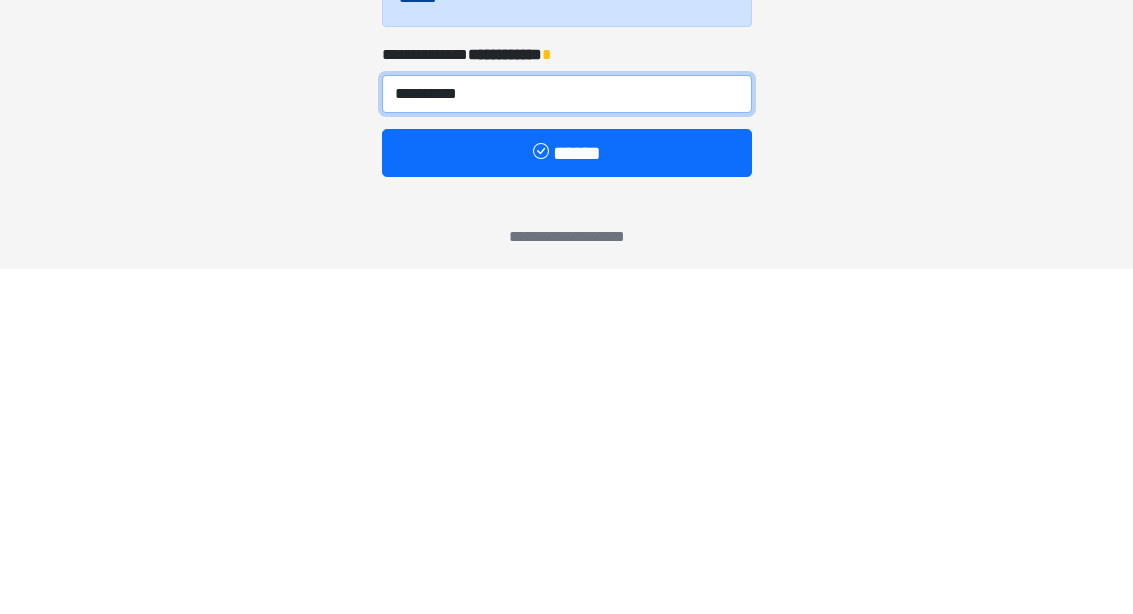 type on "**********" 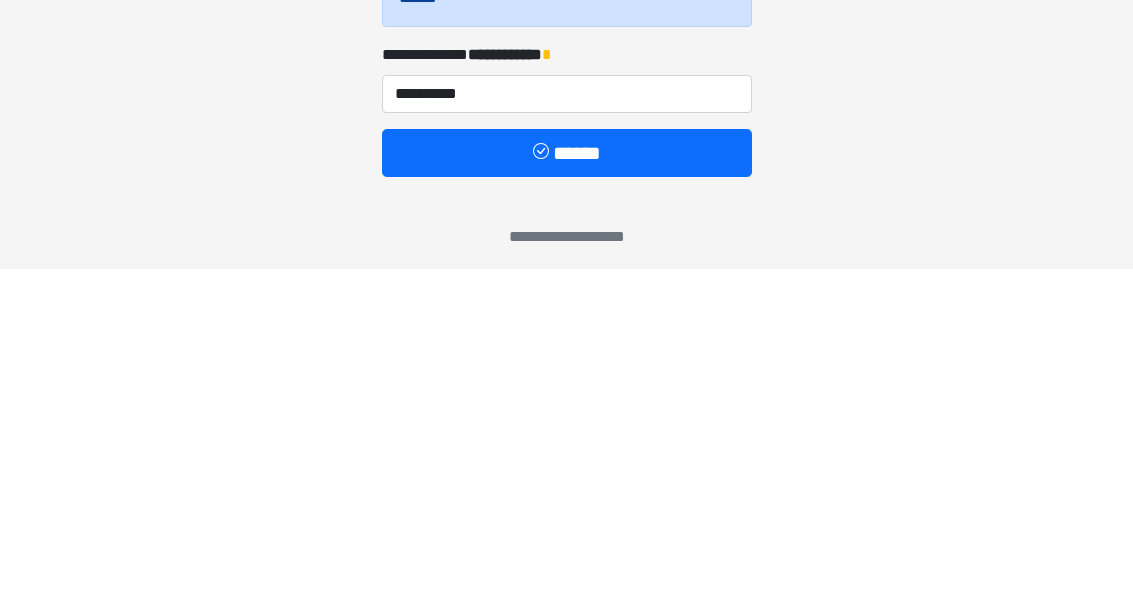click on "******" at bounding box center [567, 498] 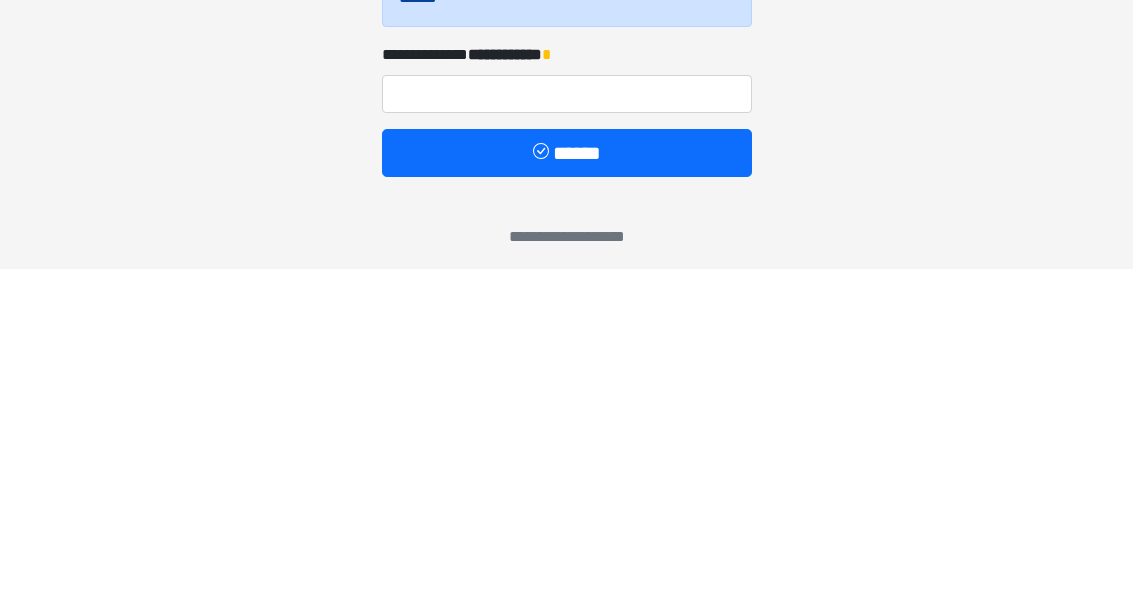 scroll, scrollTop: 11, scrollLeft: 0, axis: vertical 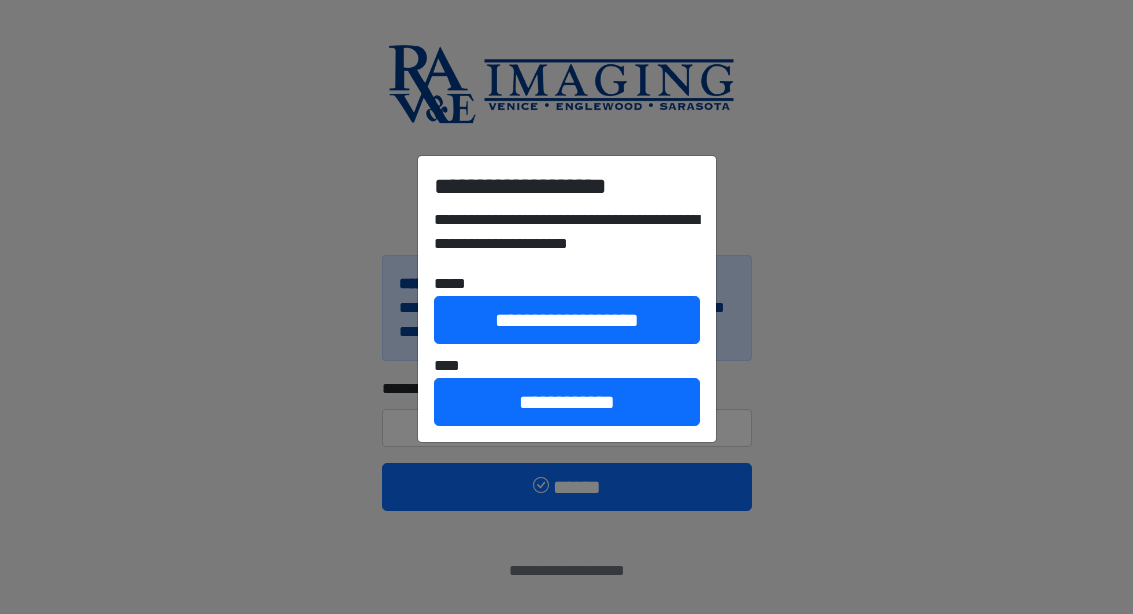 click on "**********" at bounding box center [567, 402] 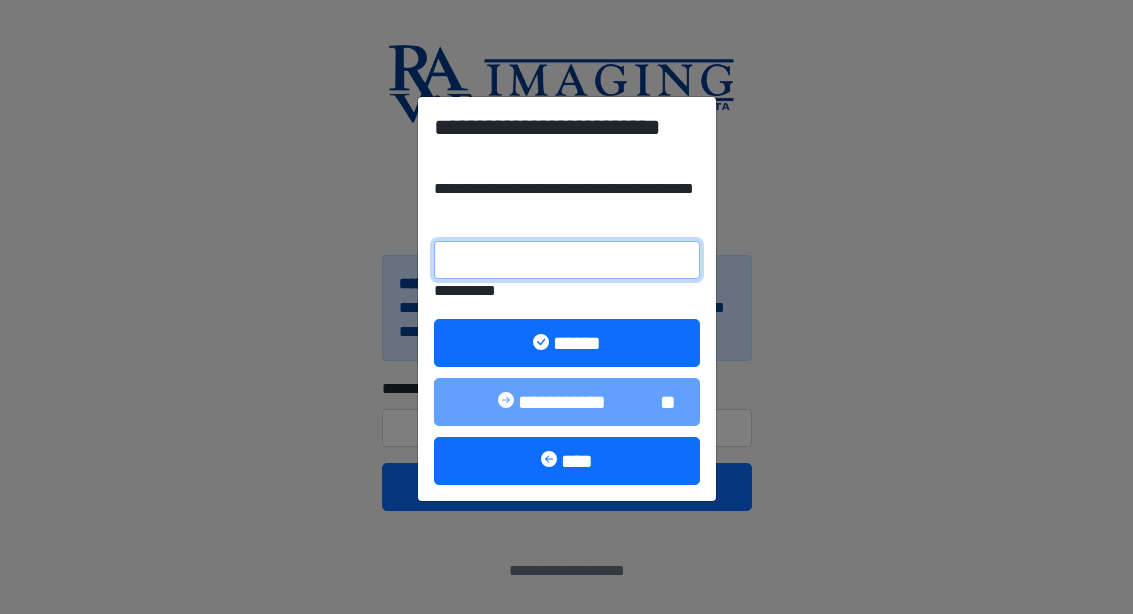 click on "**********" at bounding box center (567, 260) 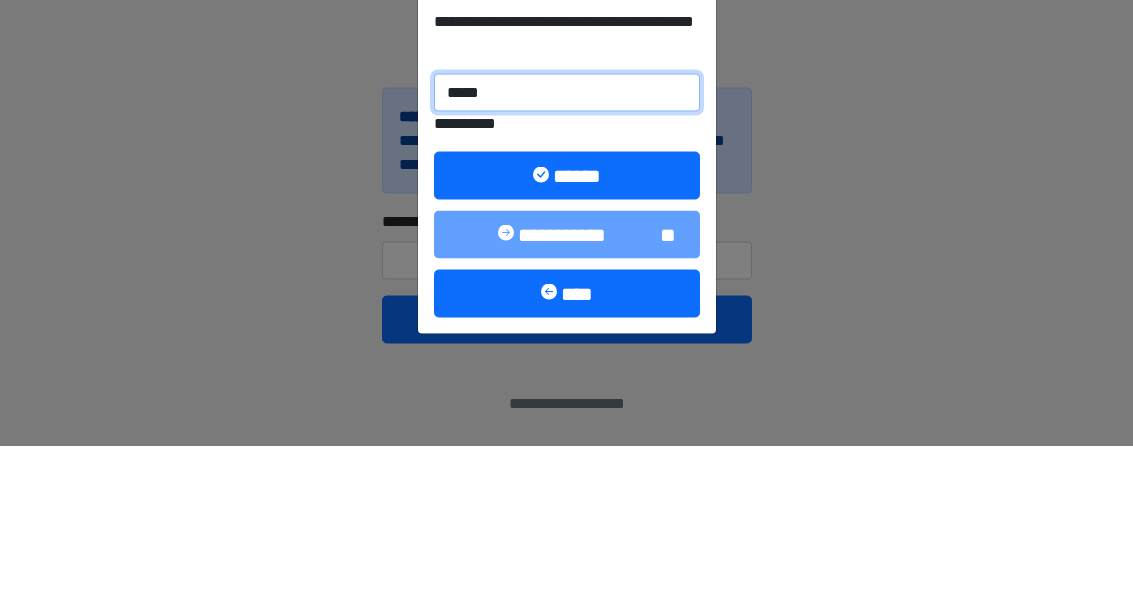 type on "******" 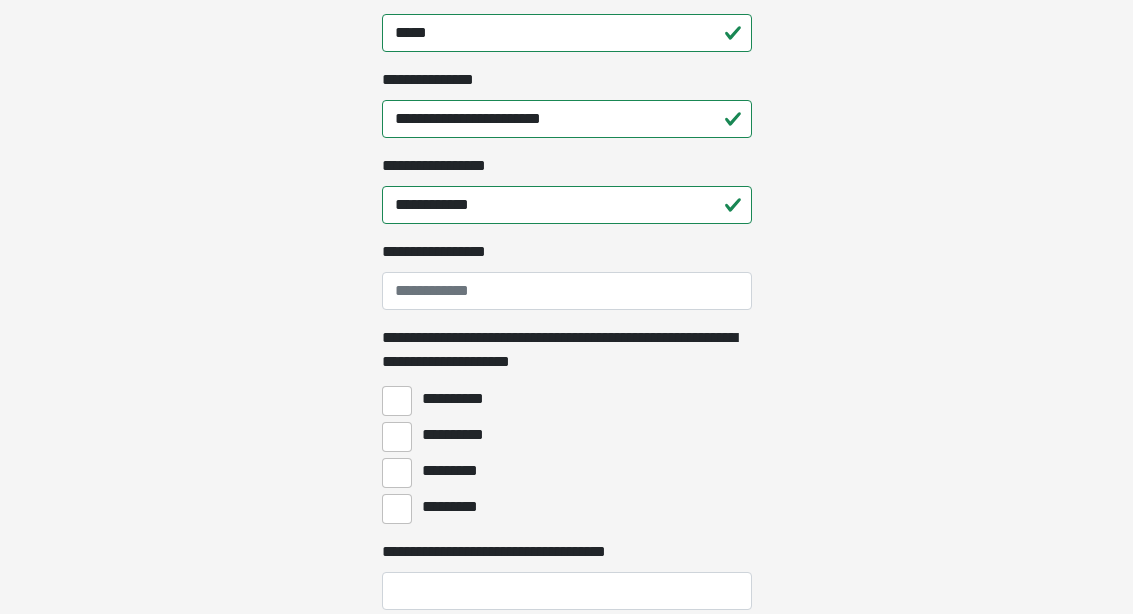 scroll, scrollTop: 1306, scrollLeft: 0, axis: vertical 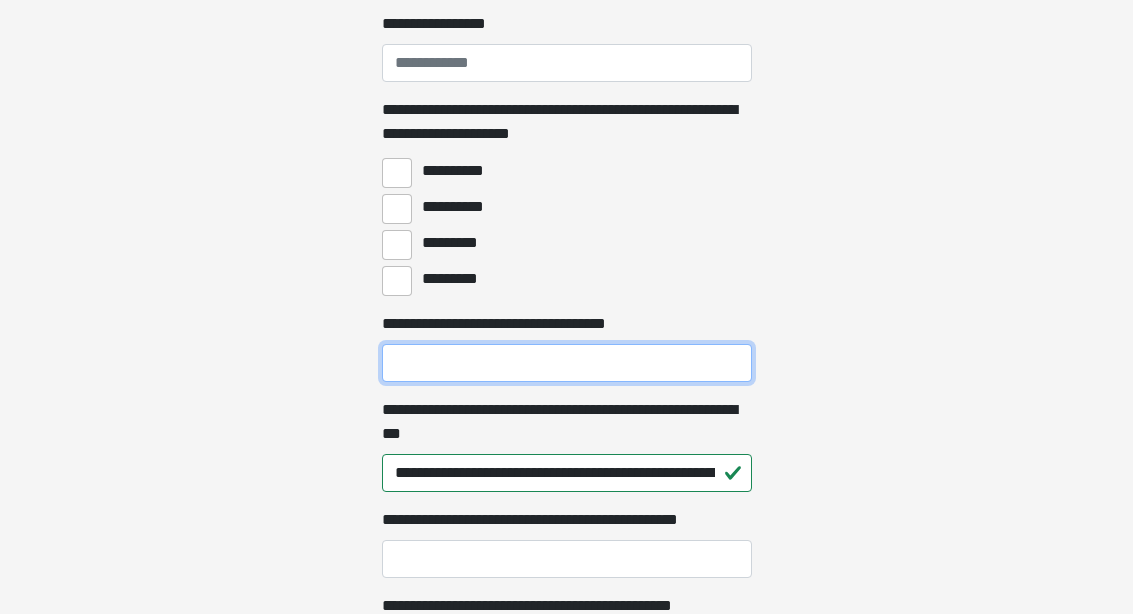 click on "**********" at bounding box center (567, 363) 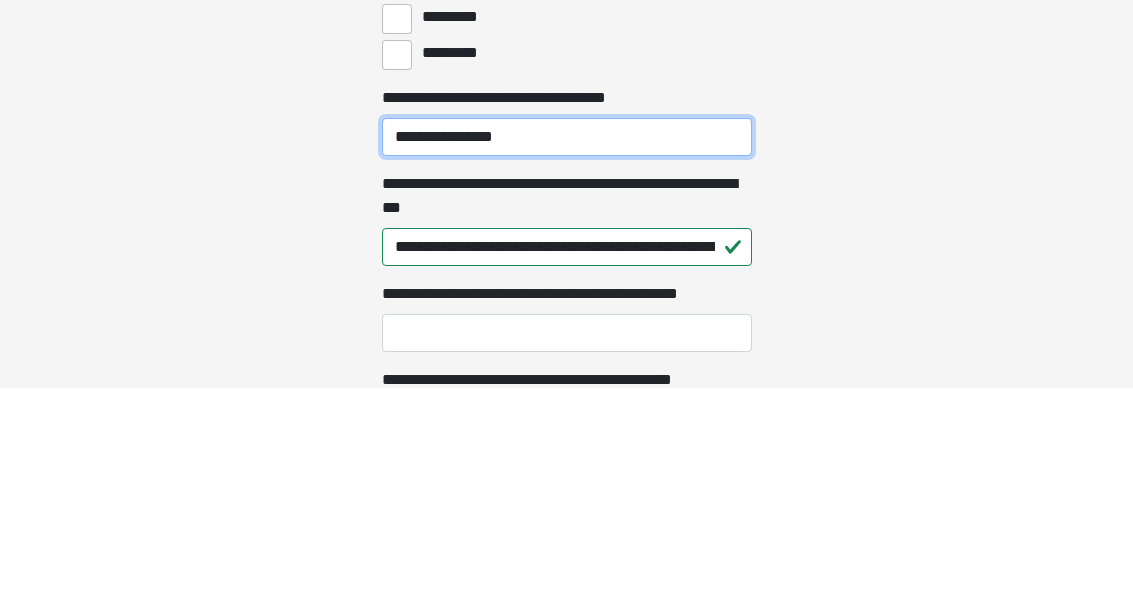 type on "**********" 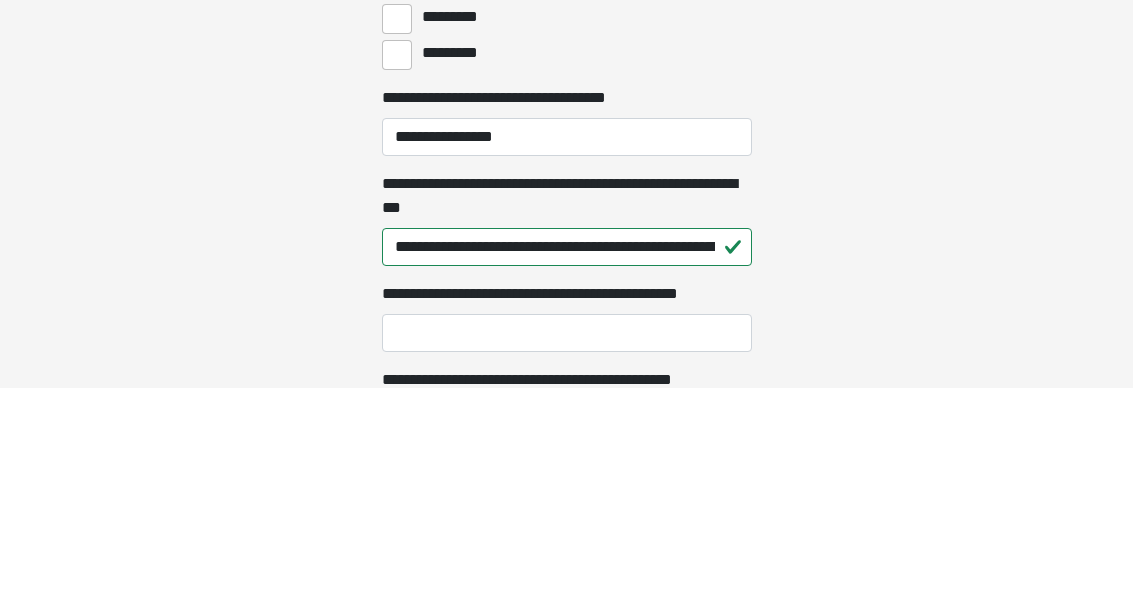 click on "**********" at bounding box center [566, -1227] 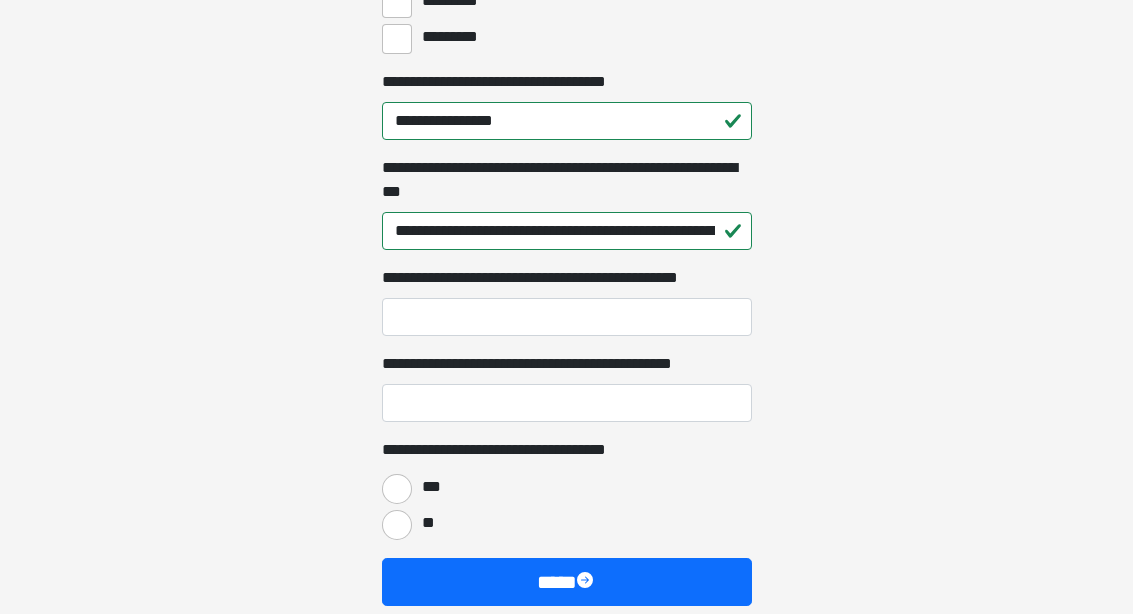 scroll, scrollTop: 1784, scrollLeft: 0, axis: vertical 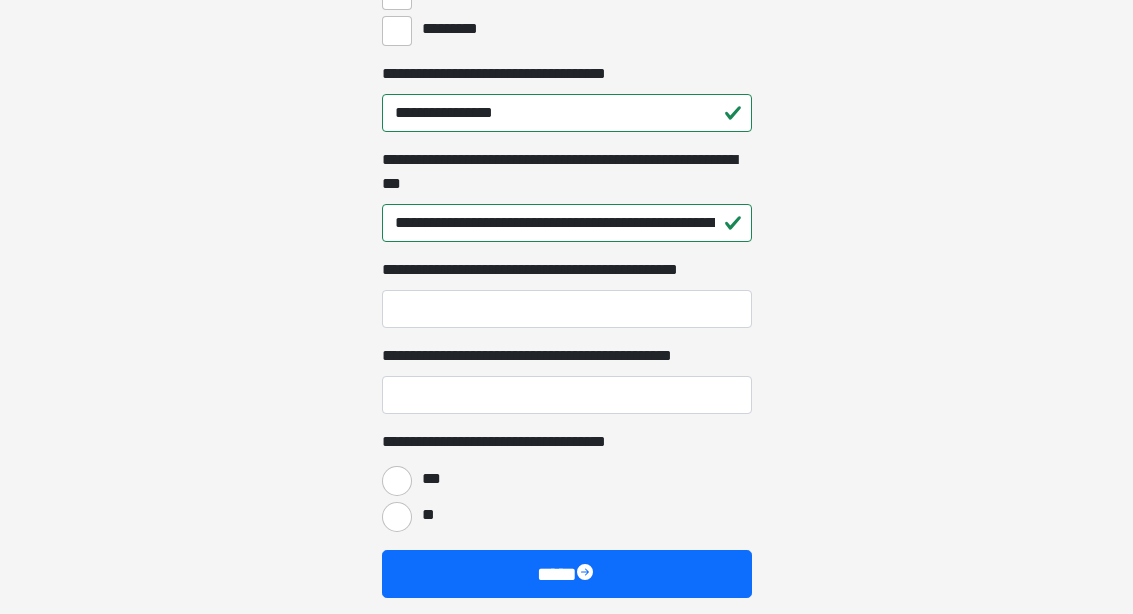 click on "***" at bounding box center [397, 481] 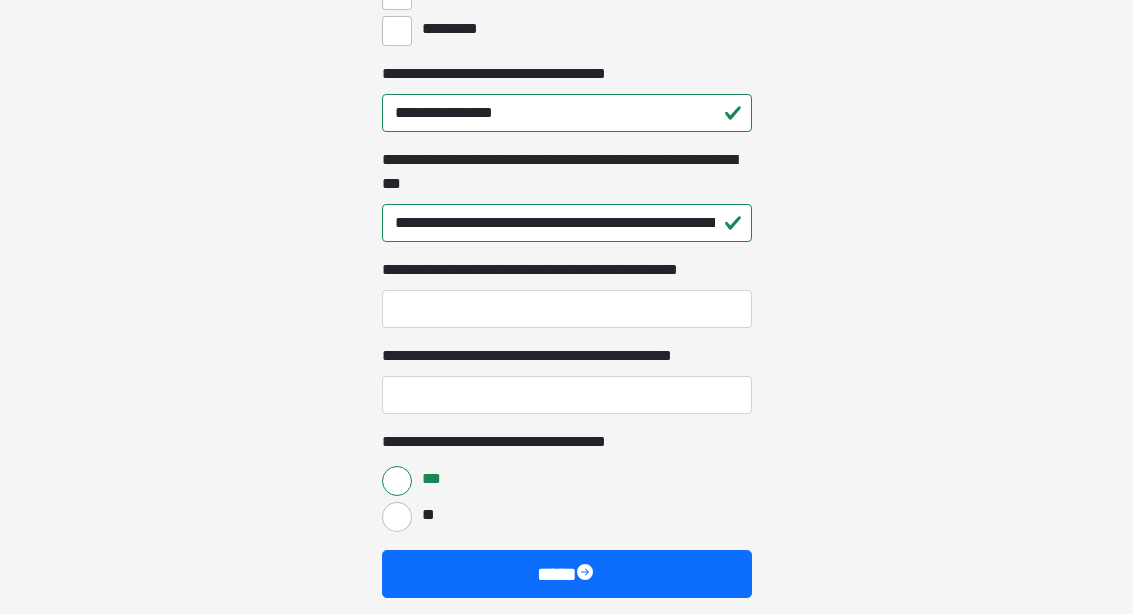 click on "****" at bounding box center [567, 574] 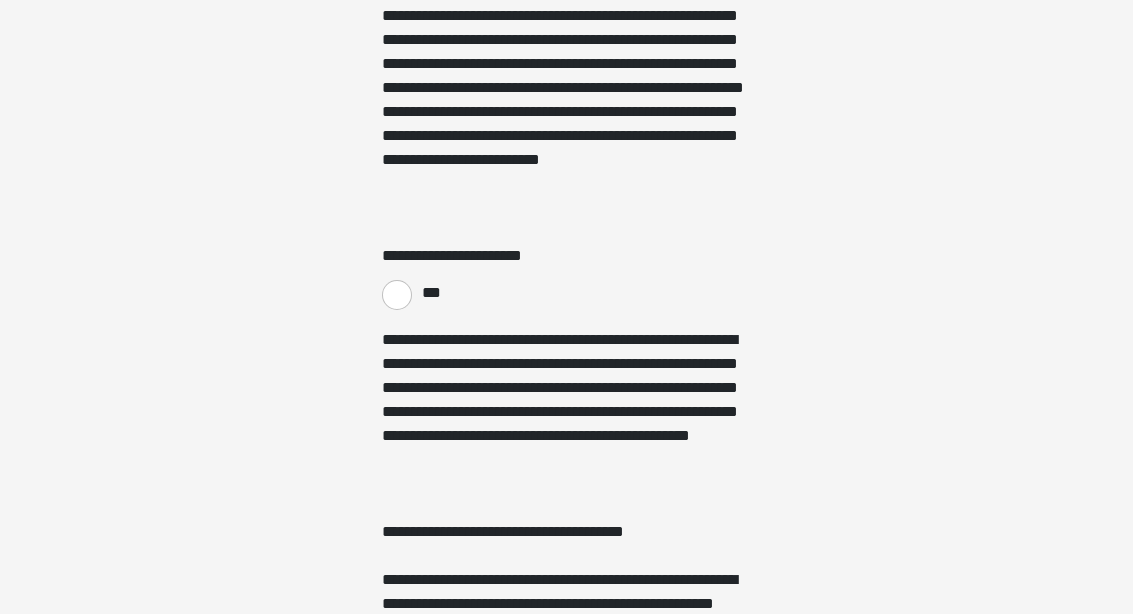 scroll, scrollTop: 390, scrollLeft: 0, axis: vertical 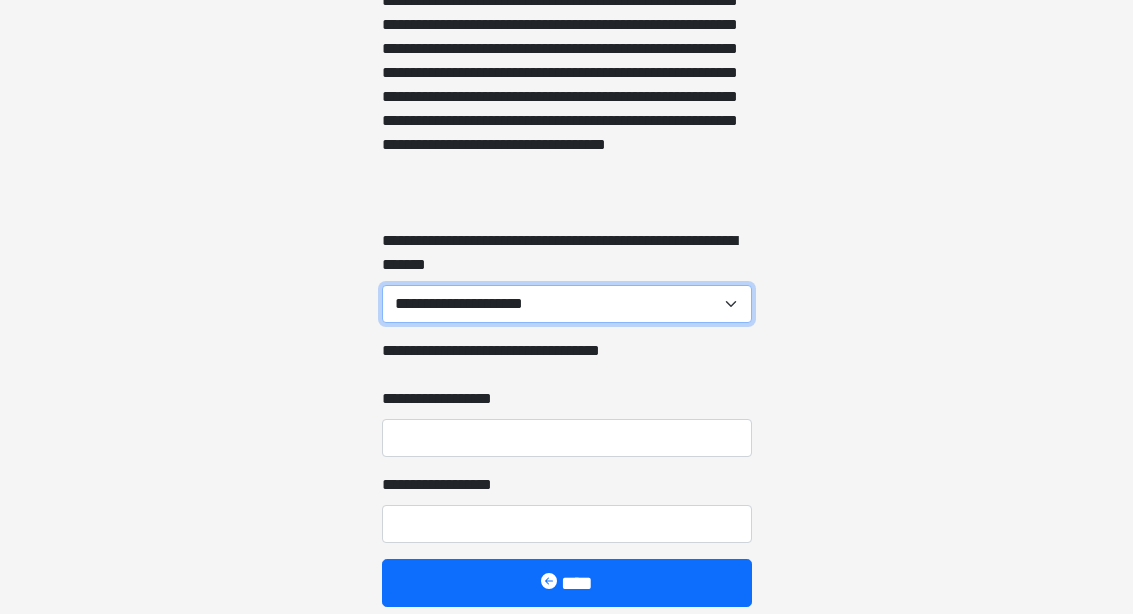 click on "**********" at bounding box center (567, 304) 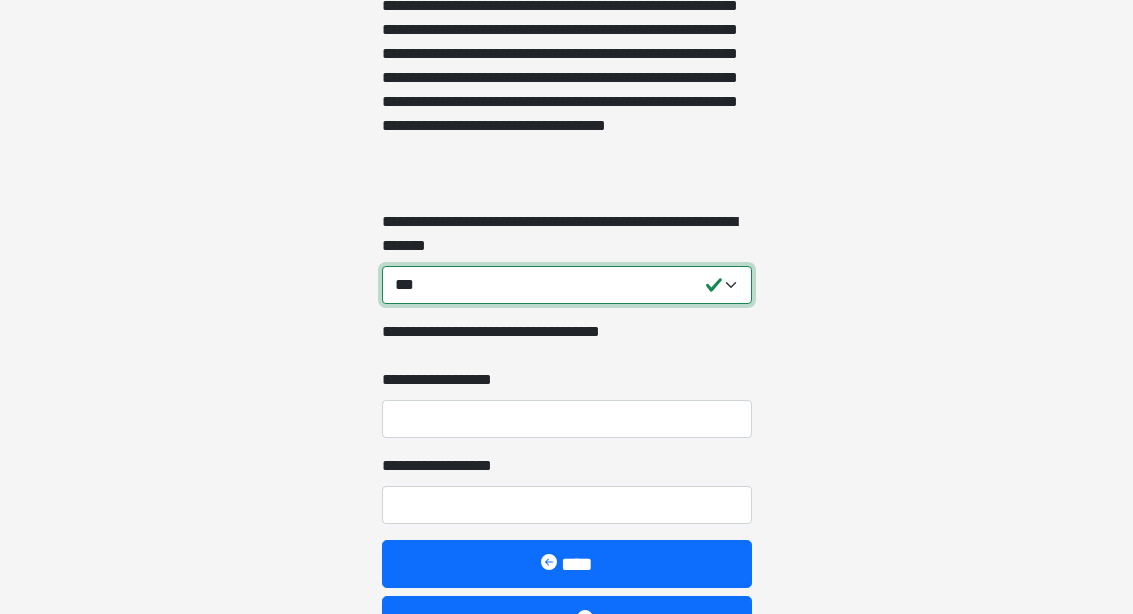 scroll, scrollTop: 2090, scrollLeft: 0, axis: vertical 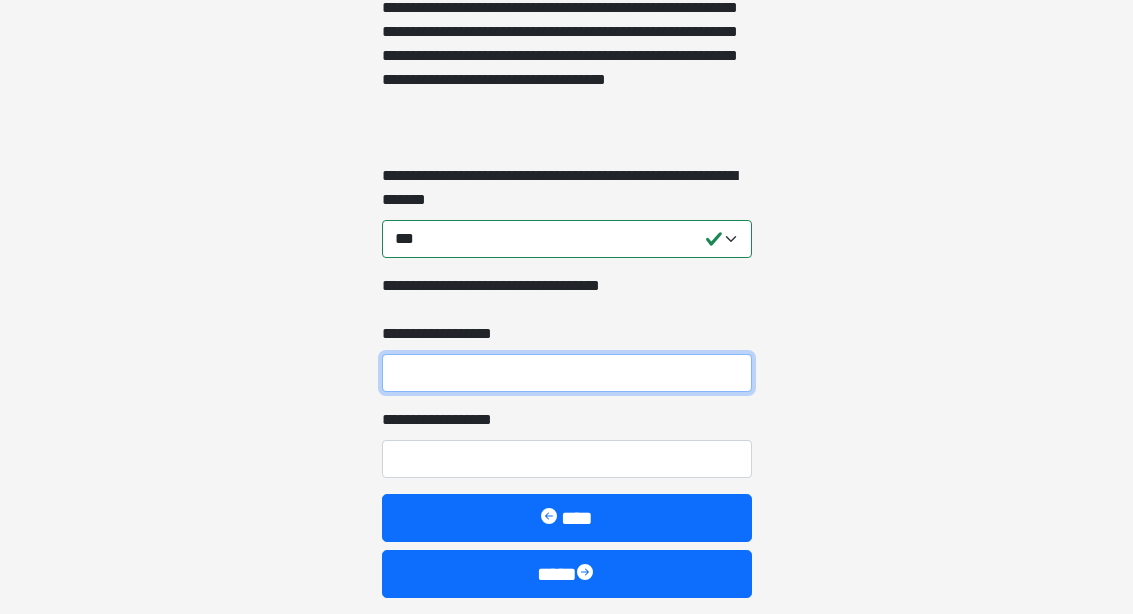 click on "**********" at bounding box center [567, 373] 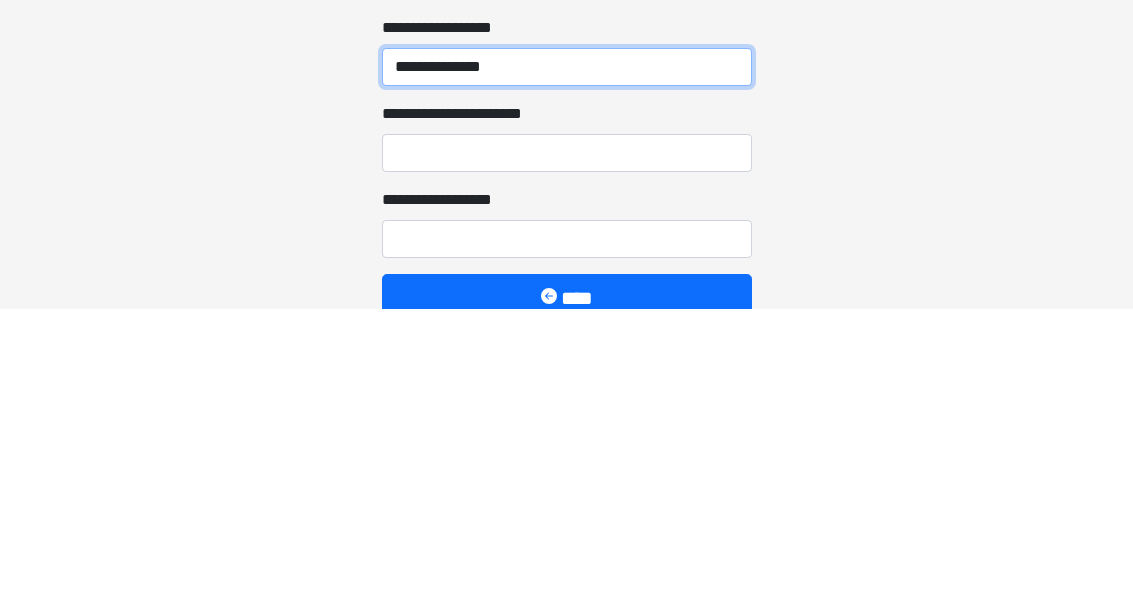 type on "**********" 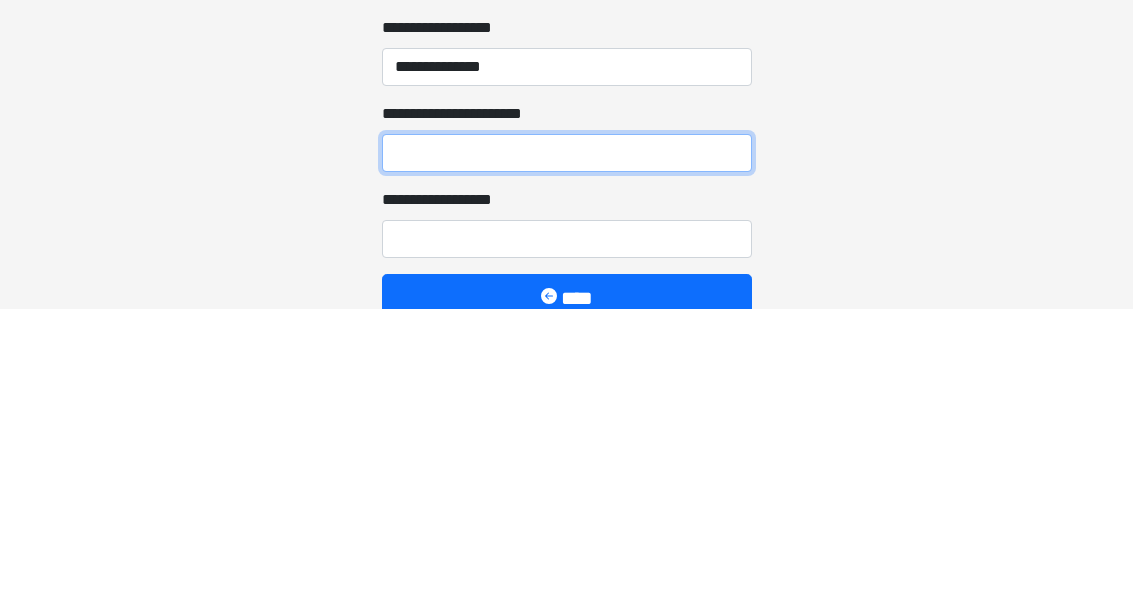 click on "**********" at bounding box center (567, 459) 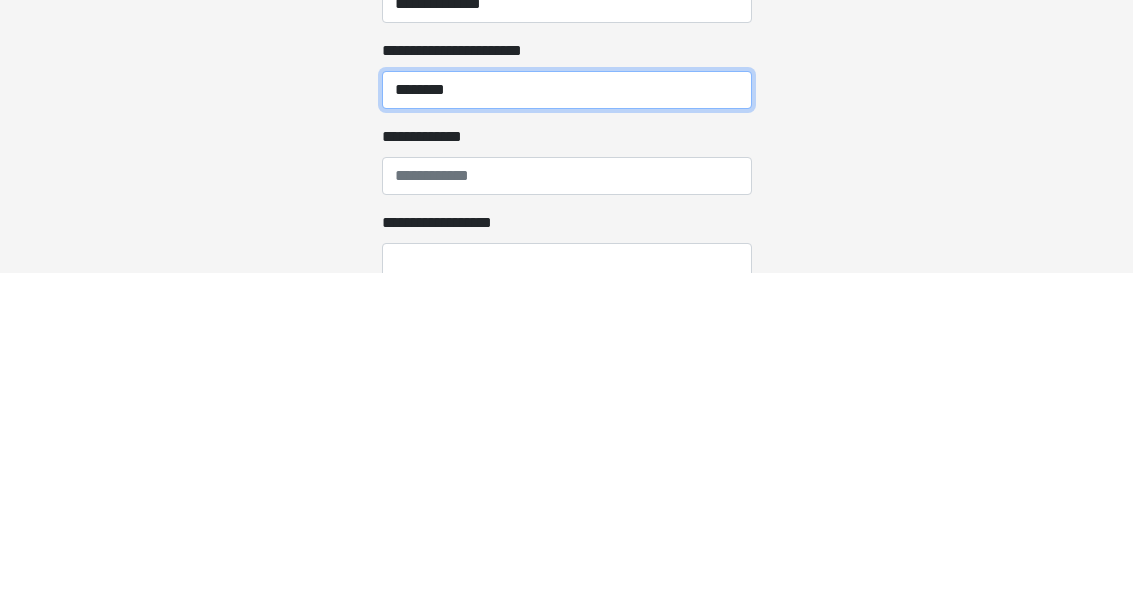 scroll, scrollTop: 2132, scrollLeft: 0, axis: vertical 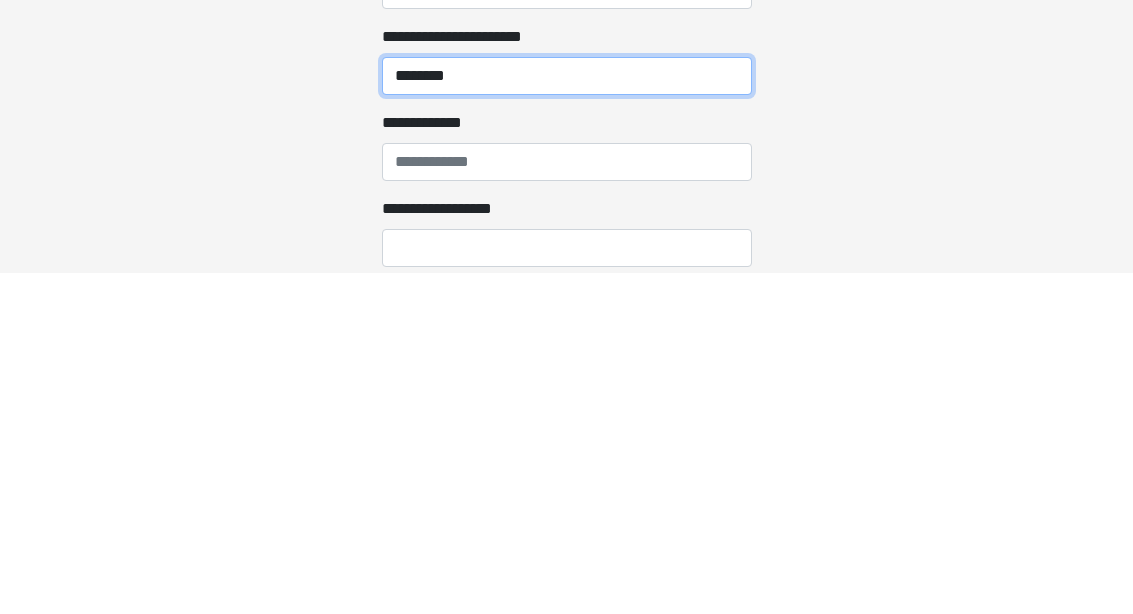 type on "*******" 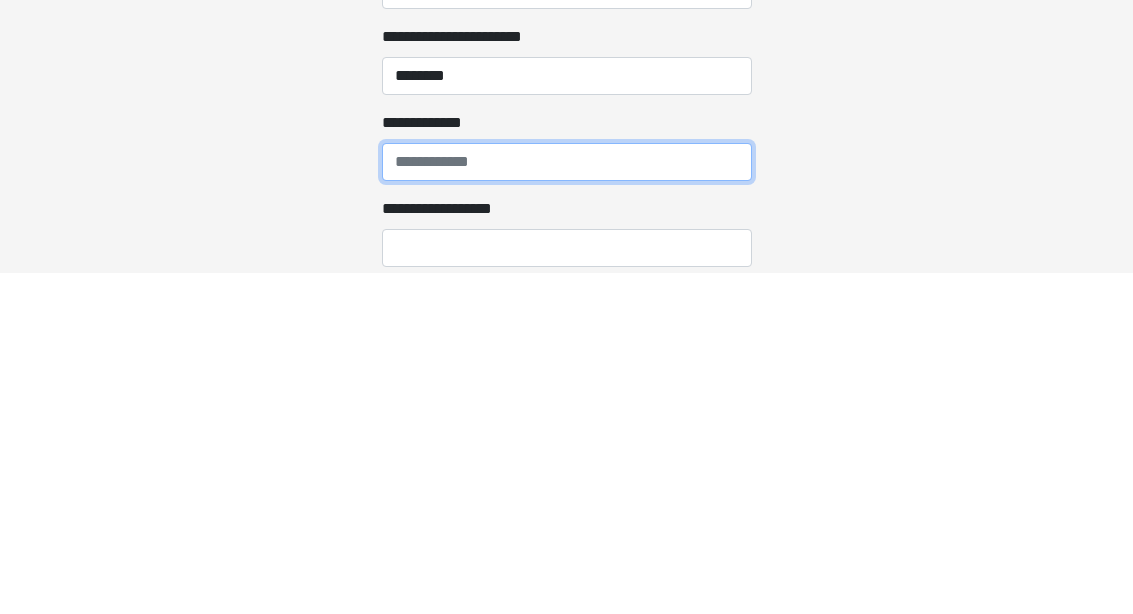 click on "**********" at bounding box center (567, 503) 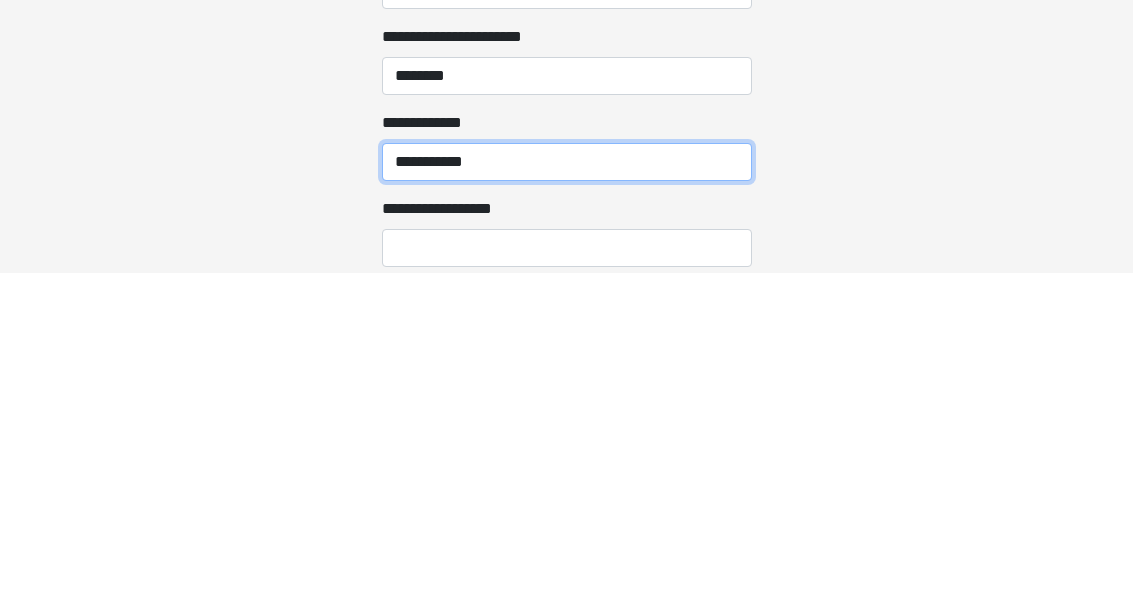 type on "**********" 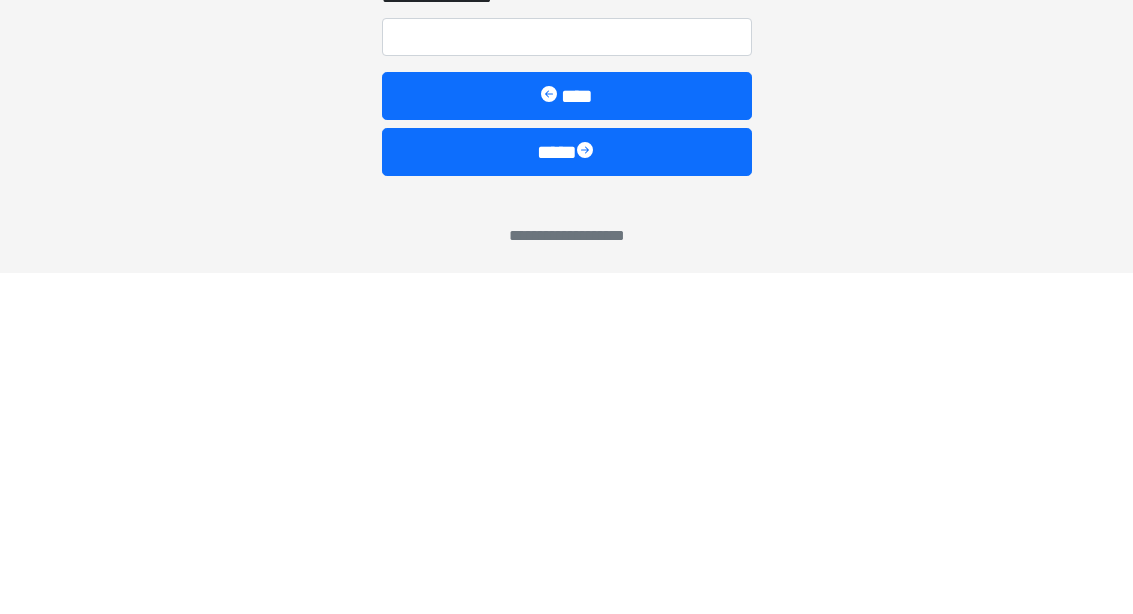 scroll, scrollTop: 2349, scrollLeft: 0, axis: vertical 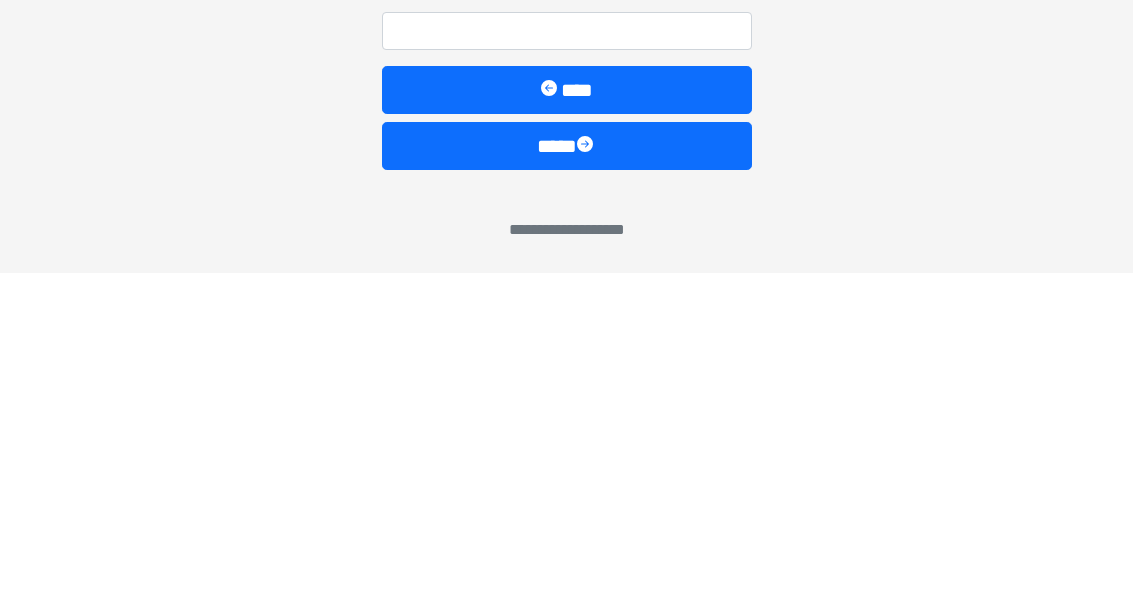 click on "****" at bounding box center [567, 487] 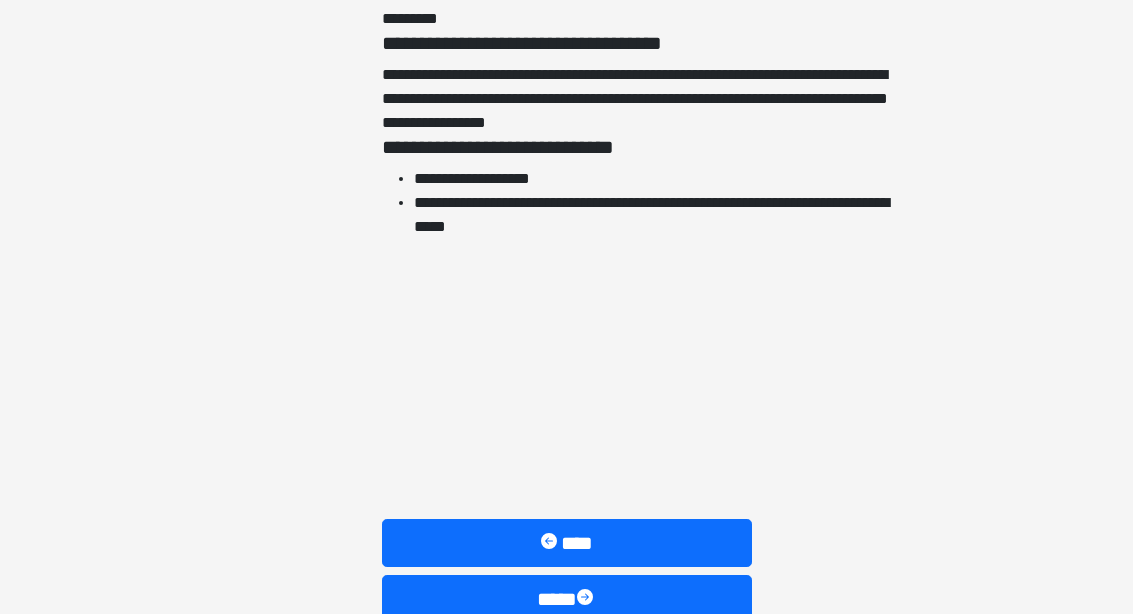 scroll, scrollTop: 4612, scrollLeft: 0, axis: vertical 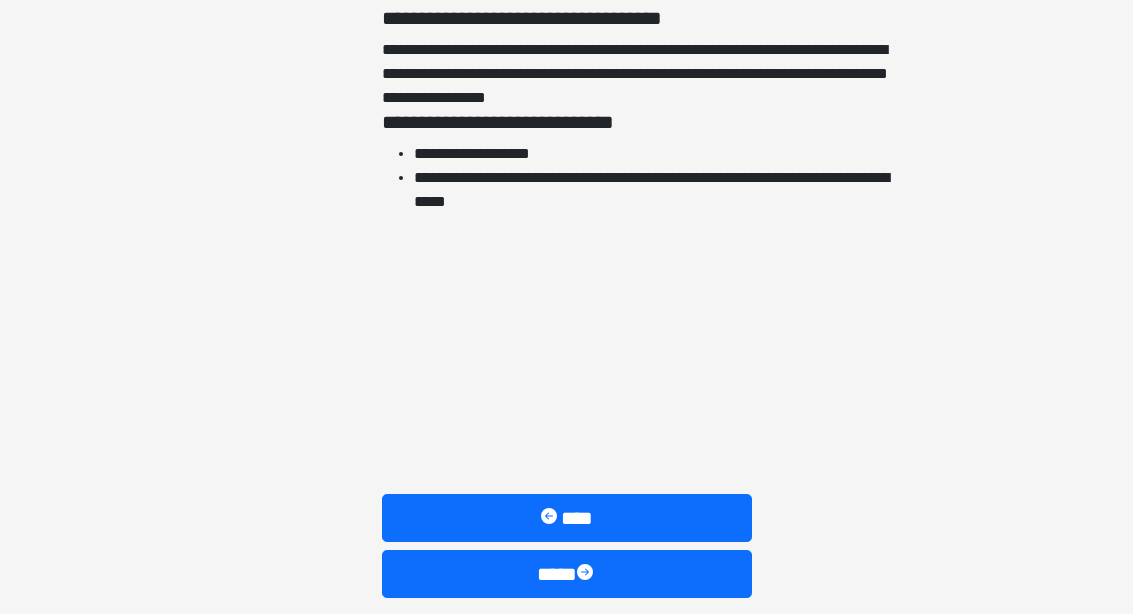 click on "****" at bounding box center (567, 574) 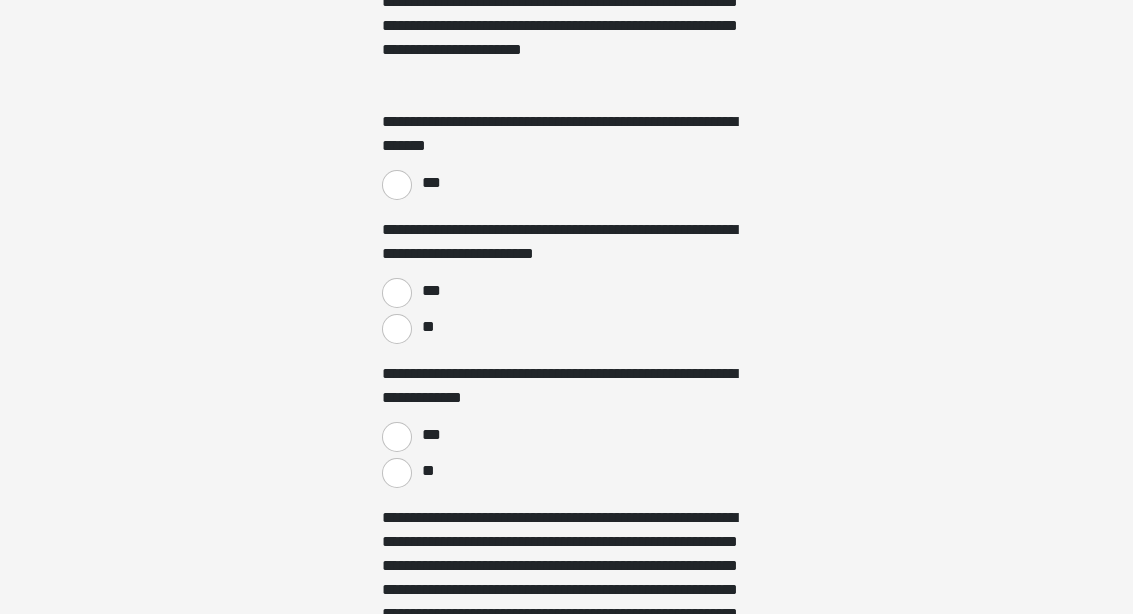 scroll, scrollTop: 1413, scrollLeft: 0, axis: vertical 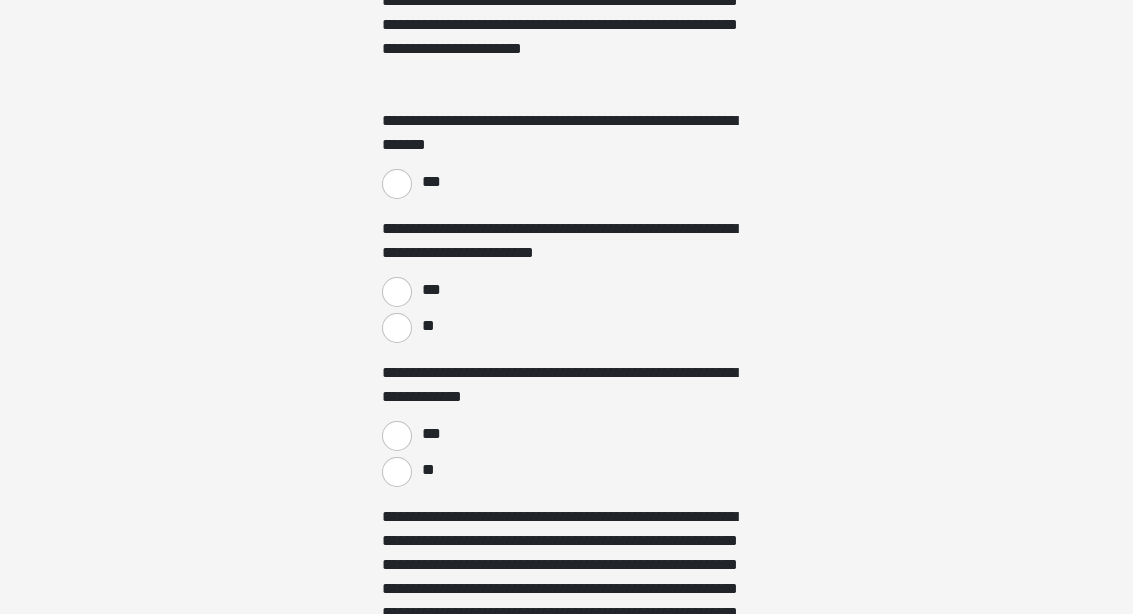 click on "***" at bounding box center (430, 182) 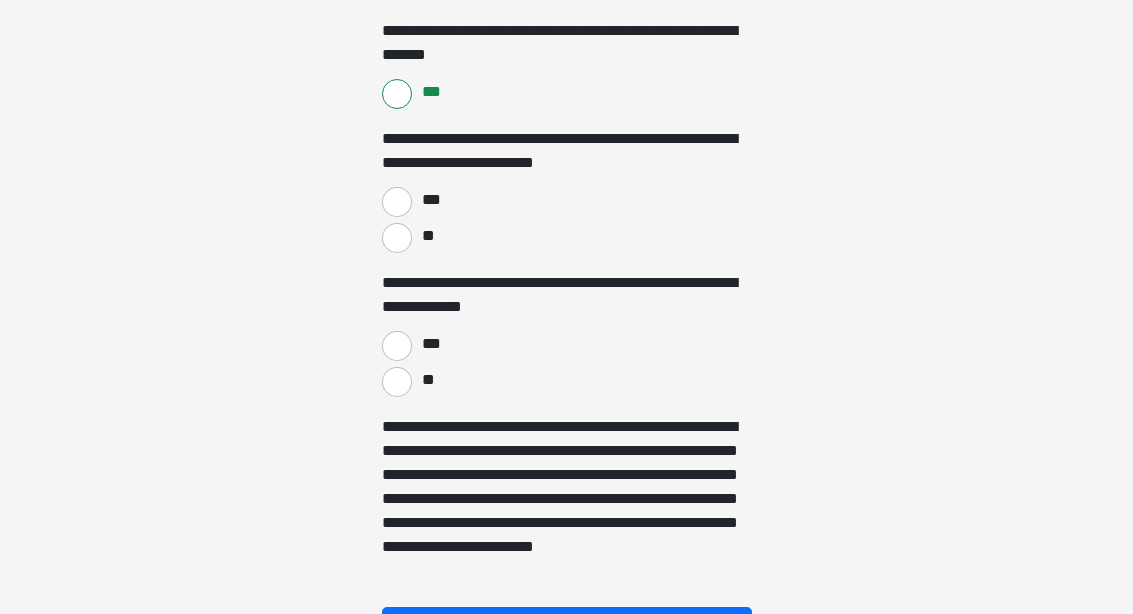 scroll, scrollTop: 1503, scrollLeft: 0, axis: vertical 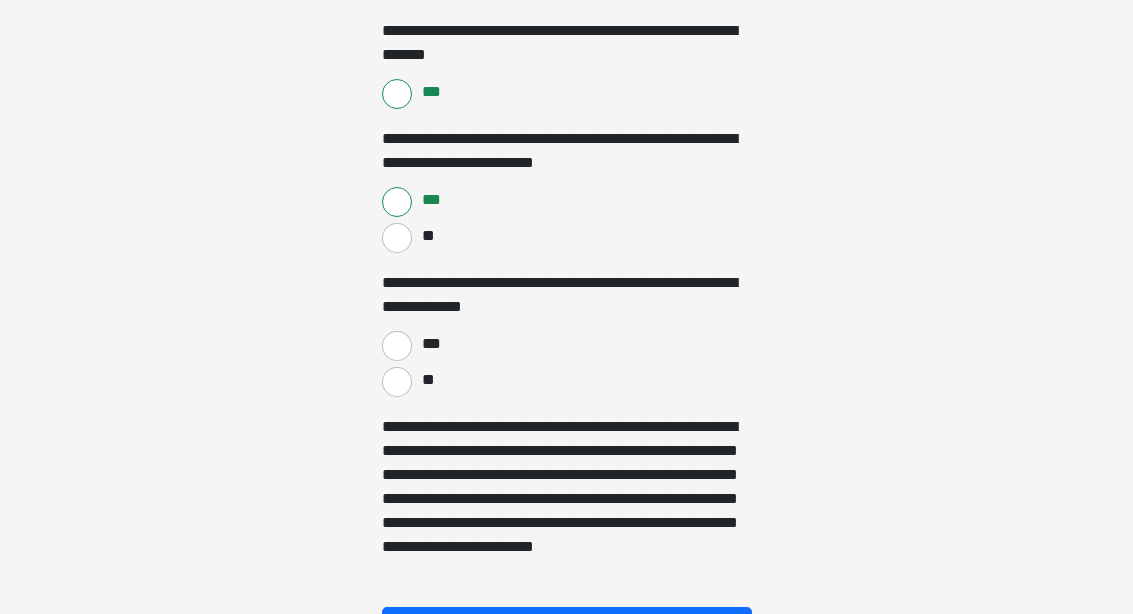 click on "**" at bounding box center (397, 382) 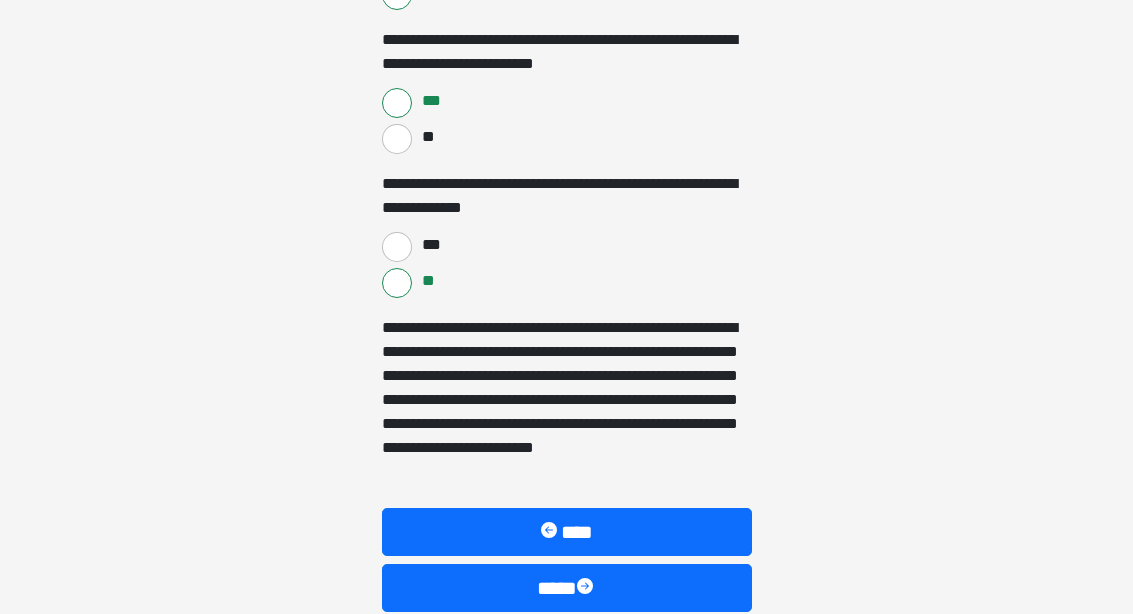 scroll, scrollTop: 1616, scrollLeft: 0, axis: vertical 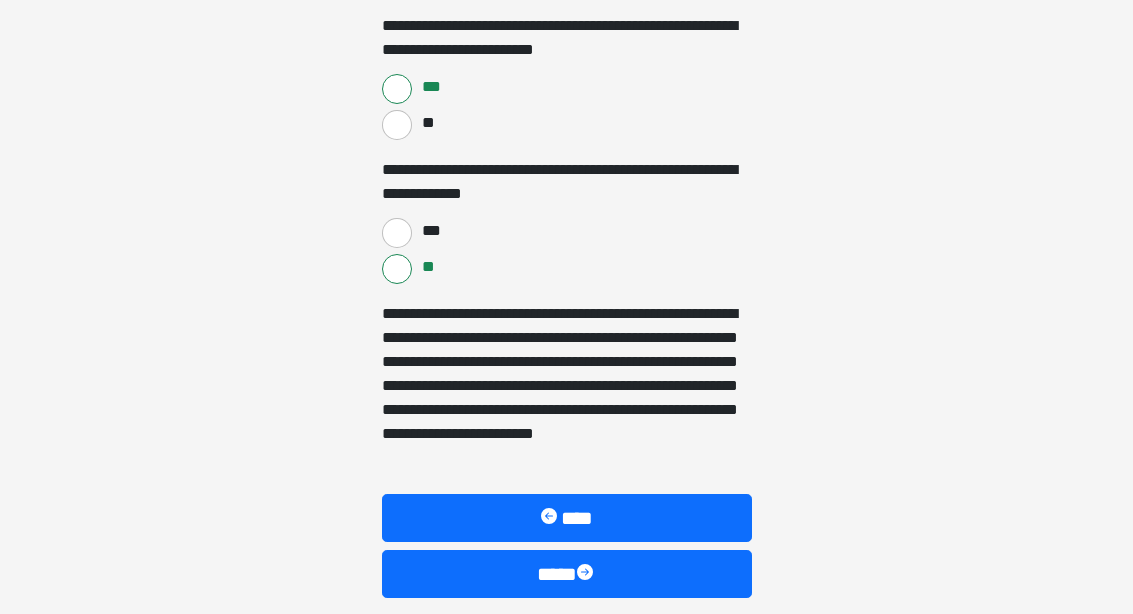 click on "****" at bounding box center [567, 574] 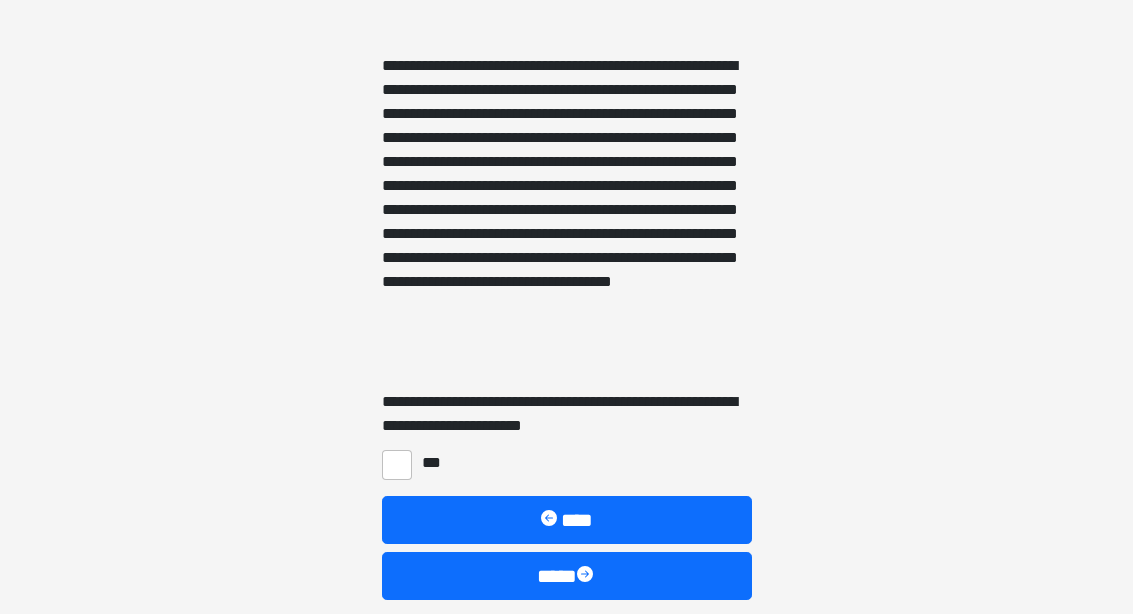 scroll, scrollTop: 869, scrollLeft: 0, axis: vertical 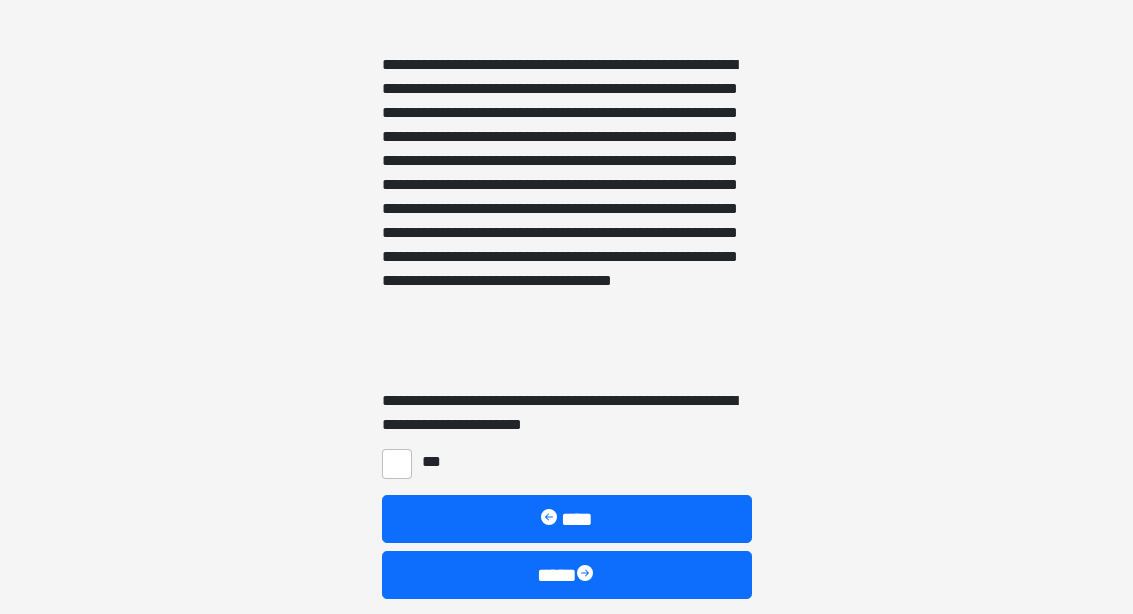 click on "***" at bounding box center [397, 464] 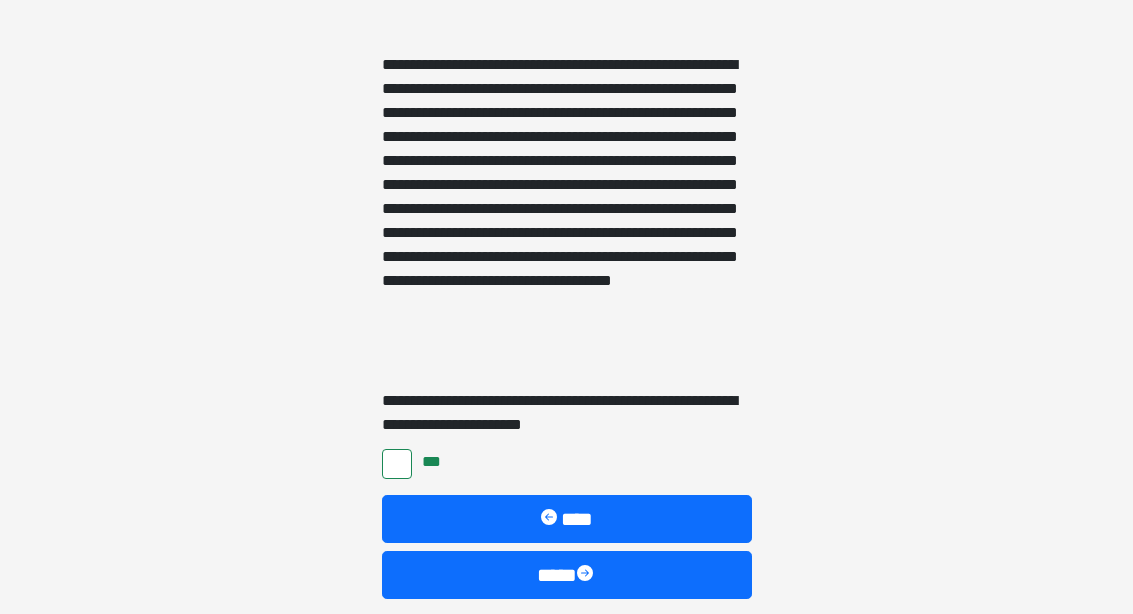 click on "****" at bounding box center (567, 575) 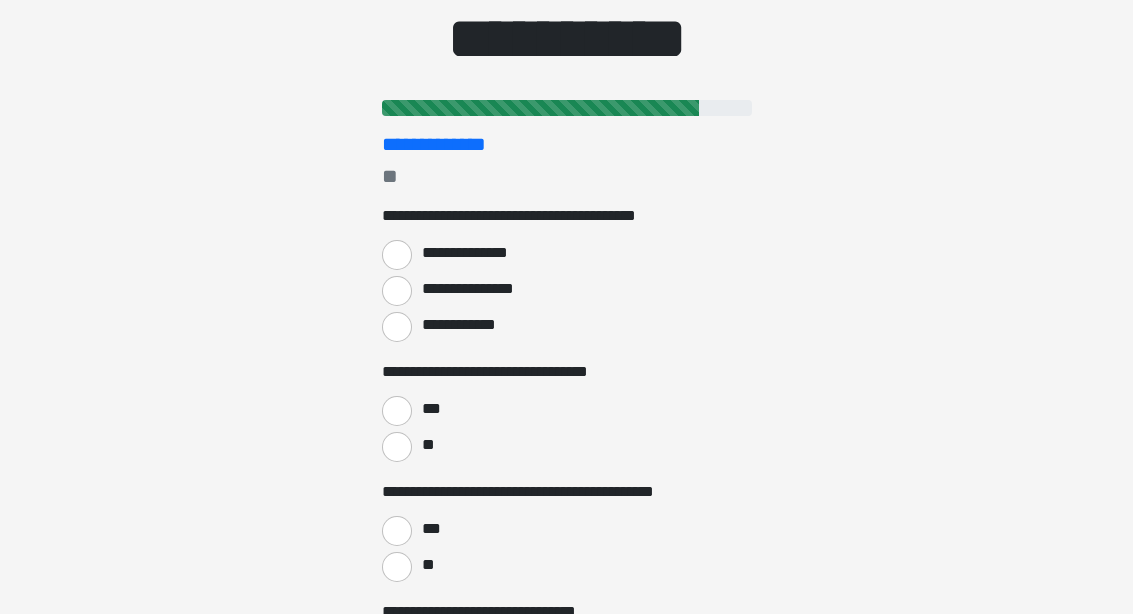 scroll, scrollTop: 166, scrollLeft: 0, axis: vertical 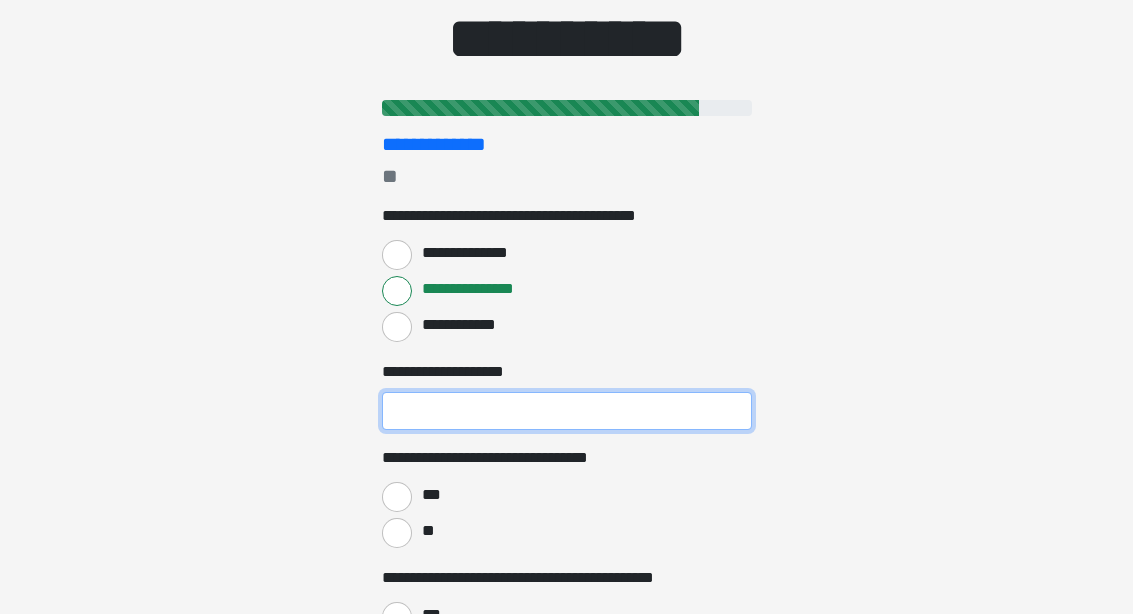 click on "**********" at bounding box center [567, 411] 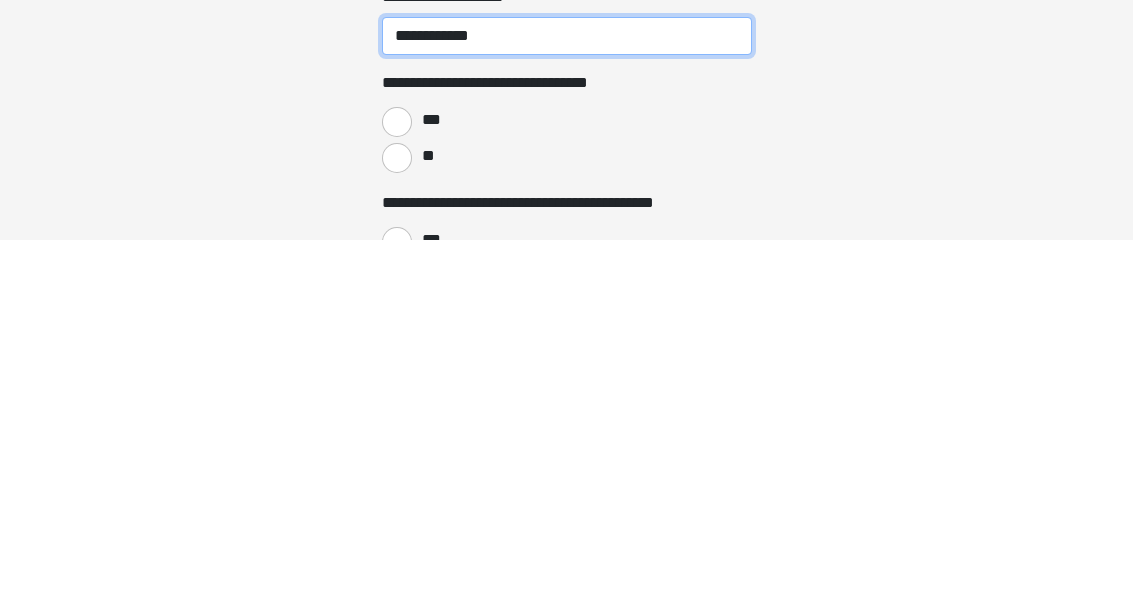 type on "**********" 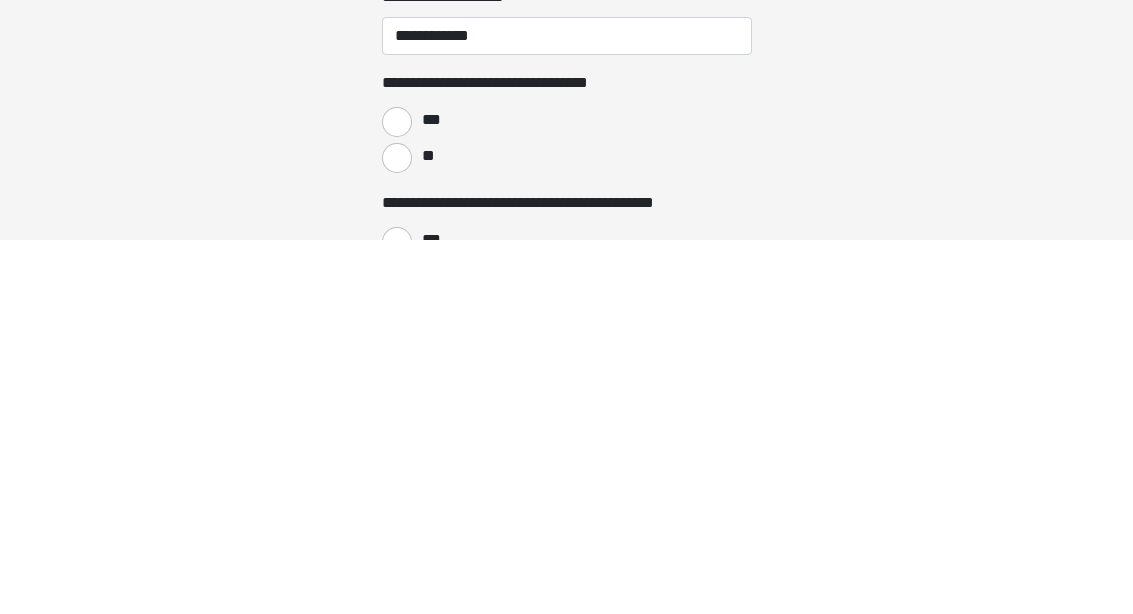 click on "***" at bounding box center (397, 497) 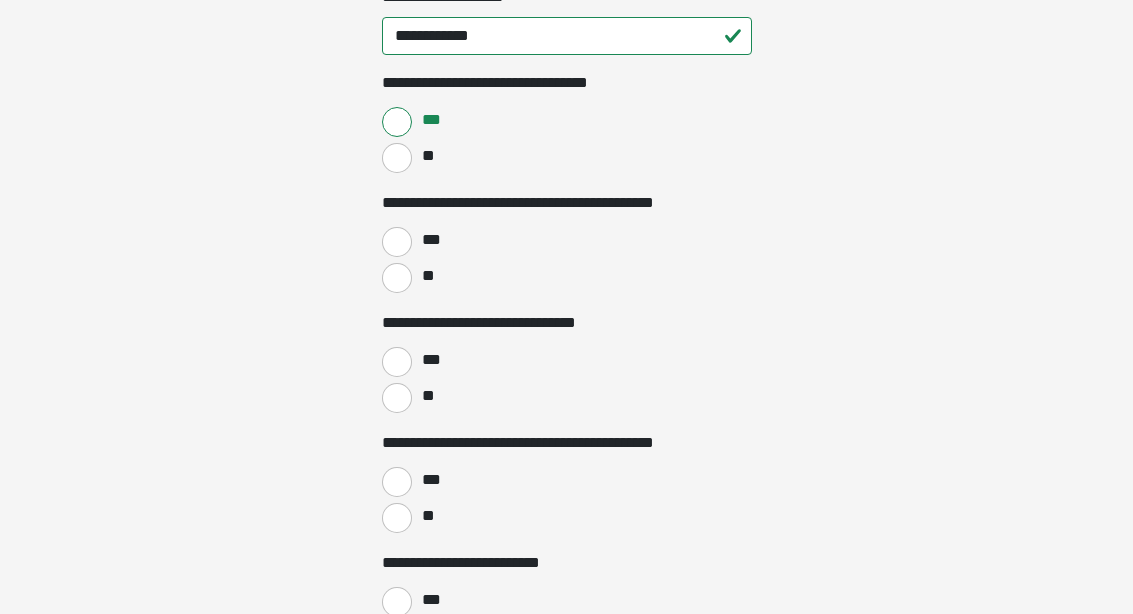 scroll, scrollTop: 541, scrollLeft: 0, axis: vertical 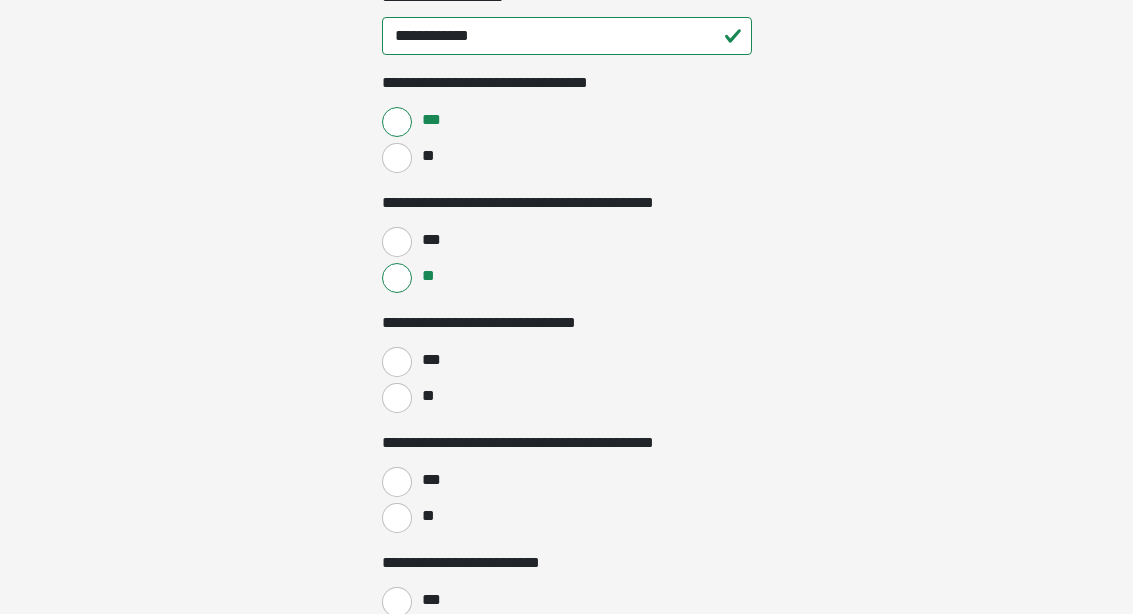 click on "**" at bounding box center [429, 396] 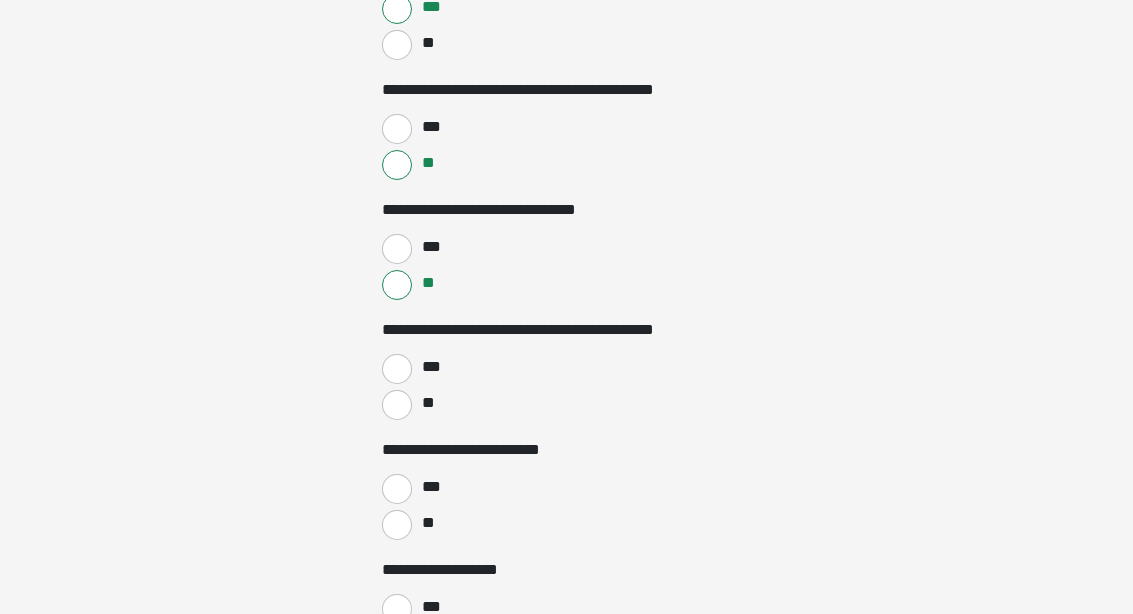 scroll, scrollTop: 654, scrollLeft: 0, axis: vertical 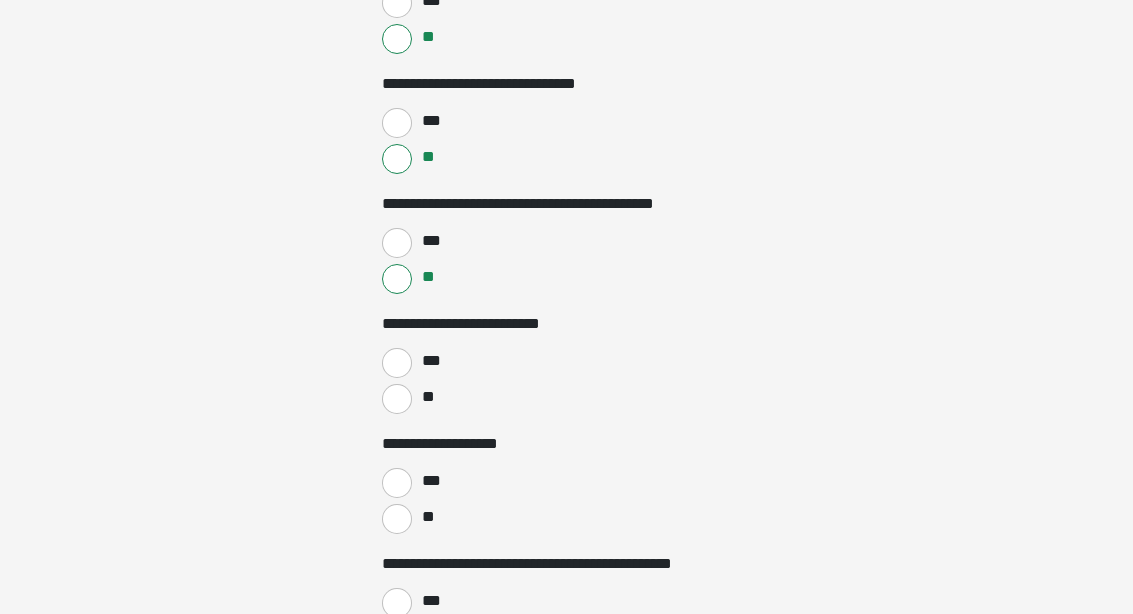 click on "**" at bounding box center (397, 399) 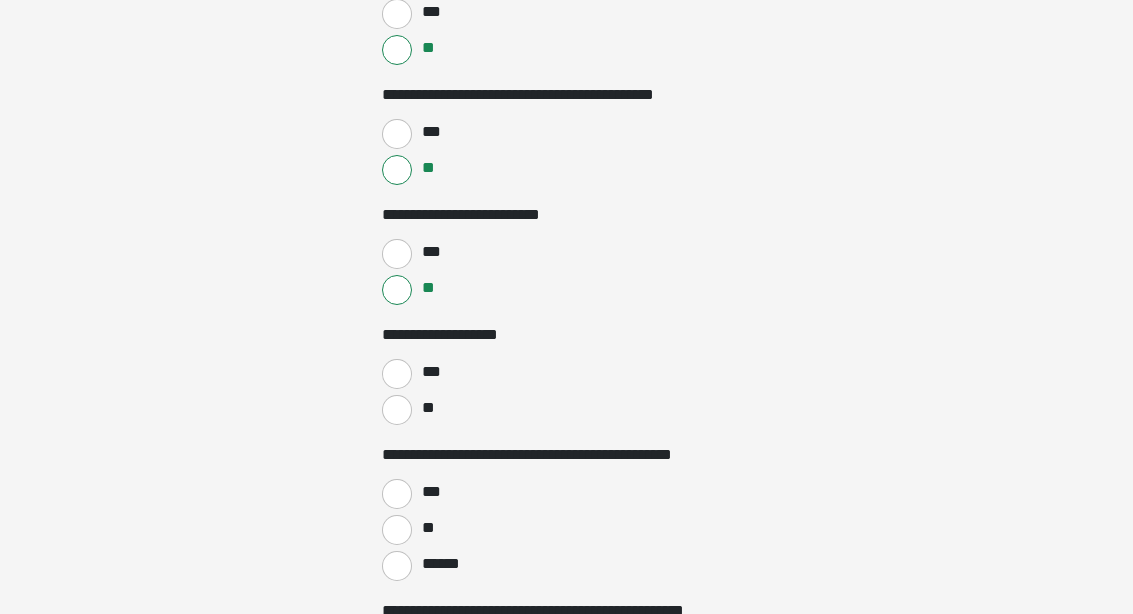 scroll, scrollTop: 889, scrollLeft: 0, axis: vertical 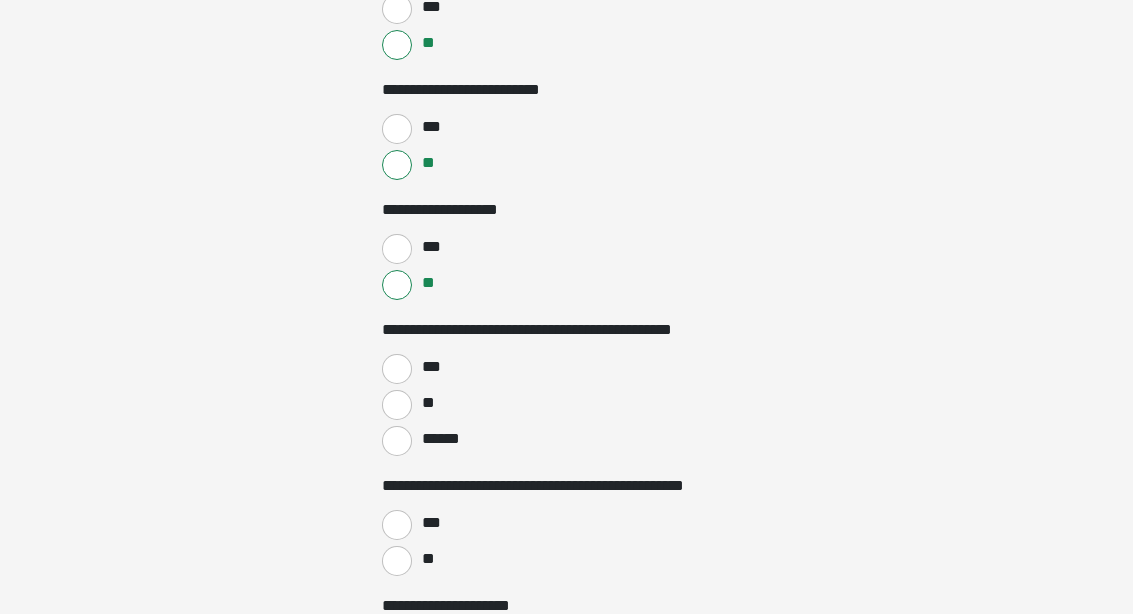 click on "**" at bounding box center (397, 405) 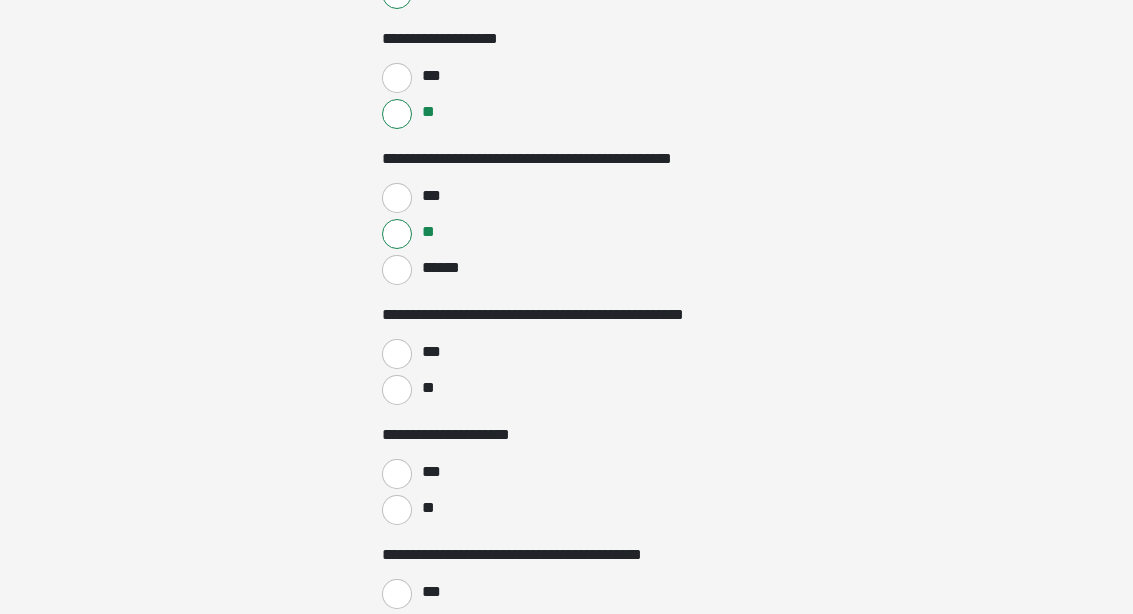 scroll, scrollTop: 1185, scrollLeft: 0, axis: vertical 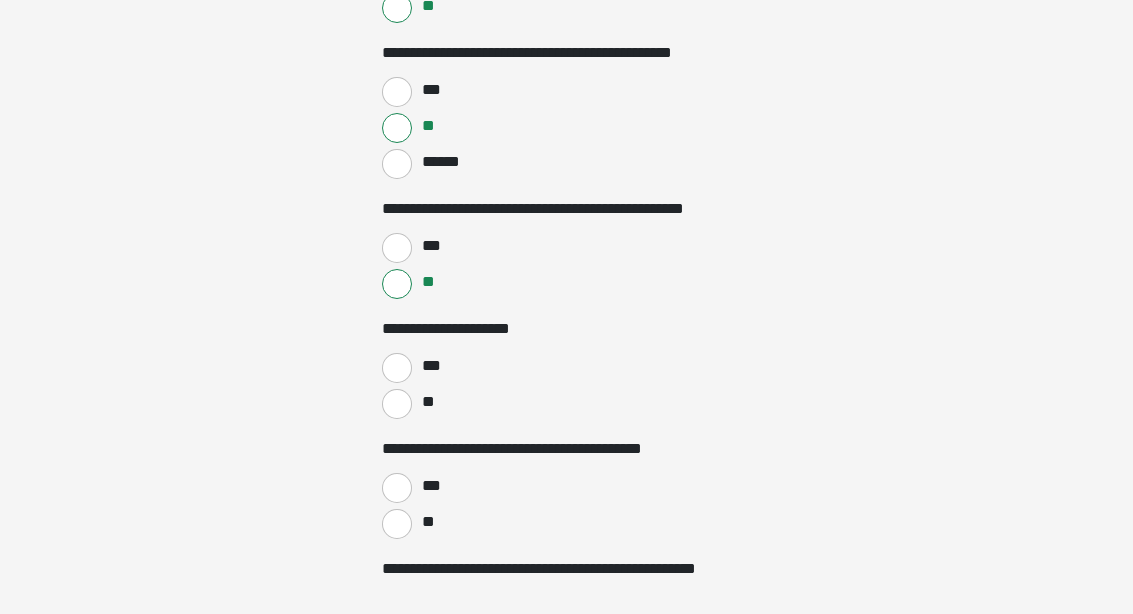 click on "**" at bounding box center [427, 402] 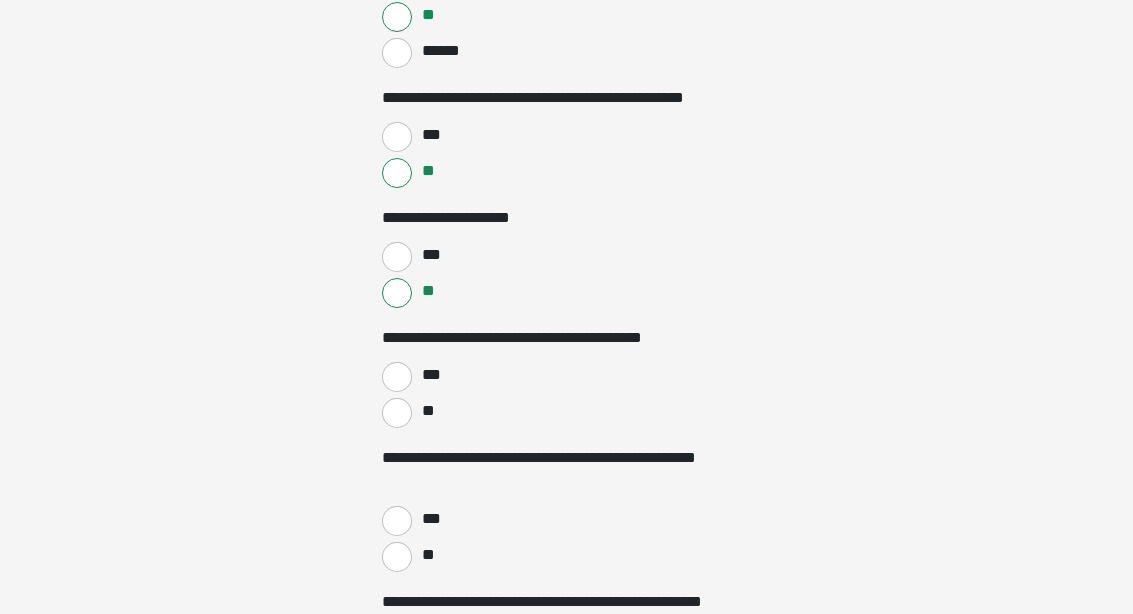 scroll, scrollTop: 1402, scrollLeft: 0, axis: vertical 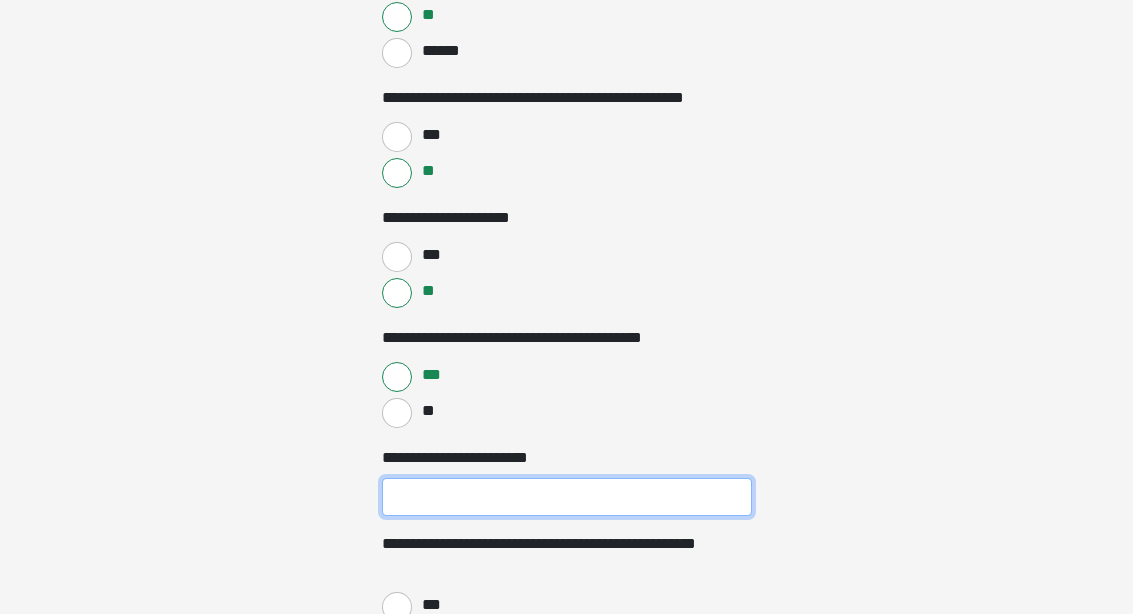 click on "**********" at bounding box center [567, 497] 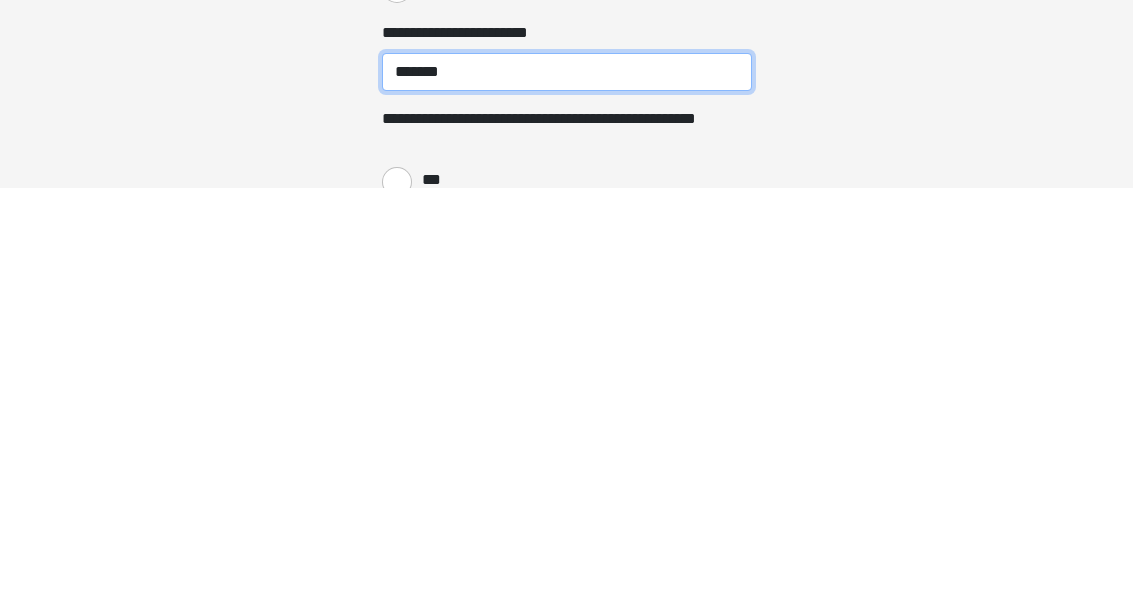 type on "*******" 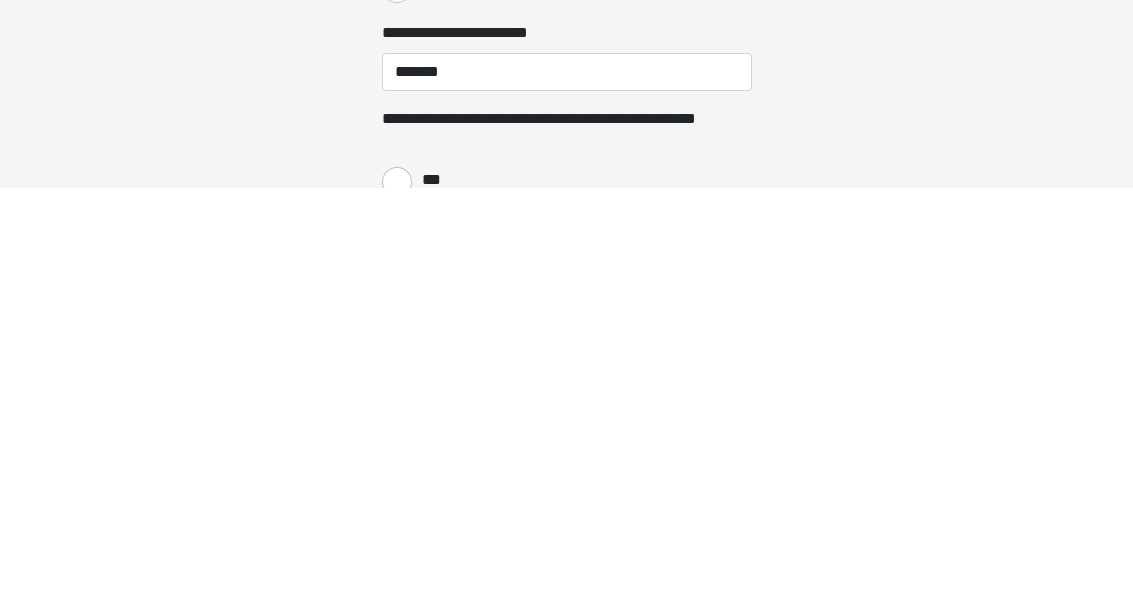 click on "**" at bounding box center (397, 644) 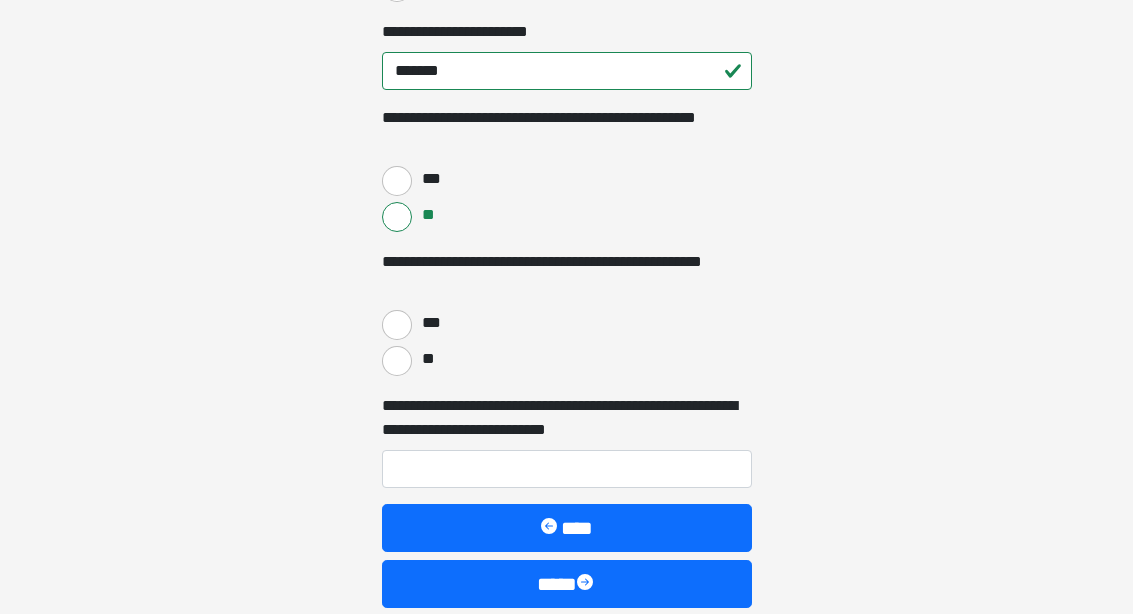 scroll, scrollTop: 1828, scrollLeft: 0, axis: vertical 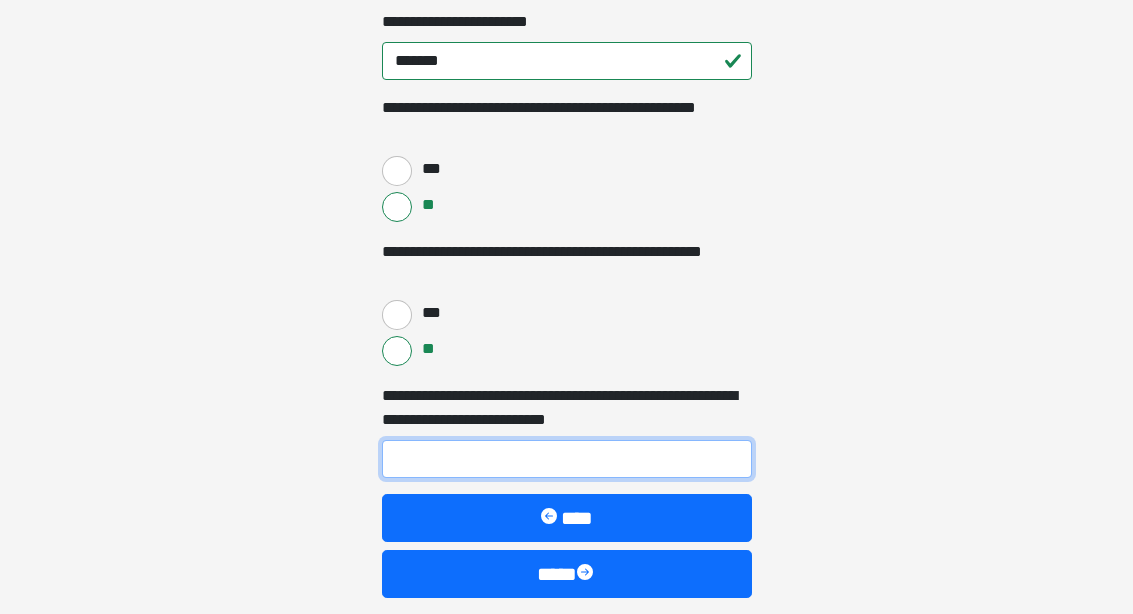 click on "**********" at bounding box center [567, 459] 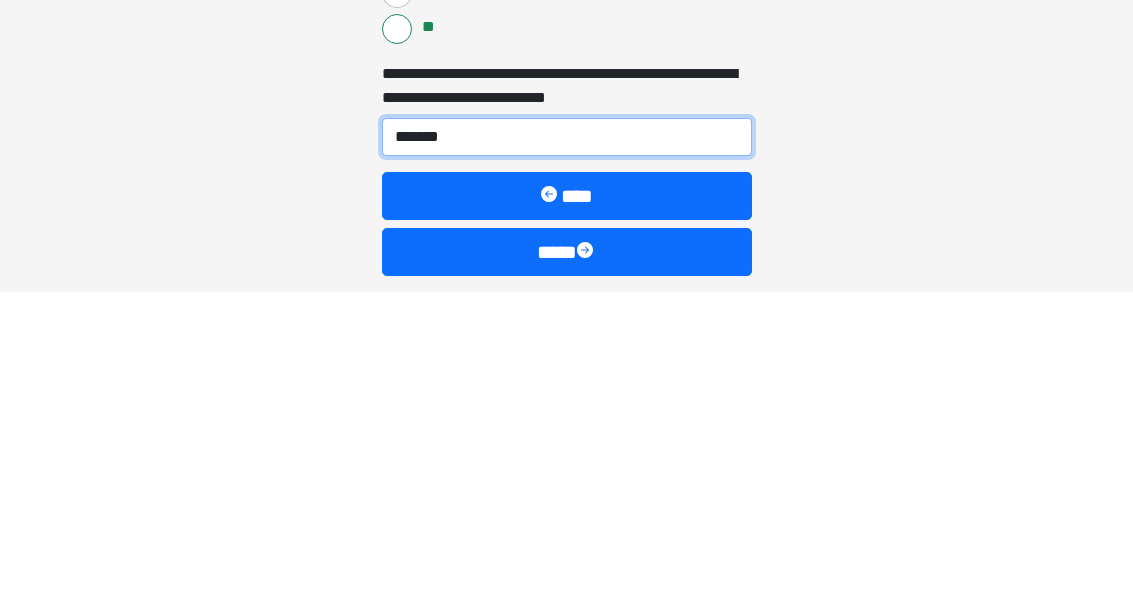 type on "*******" 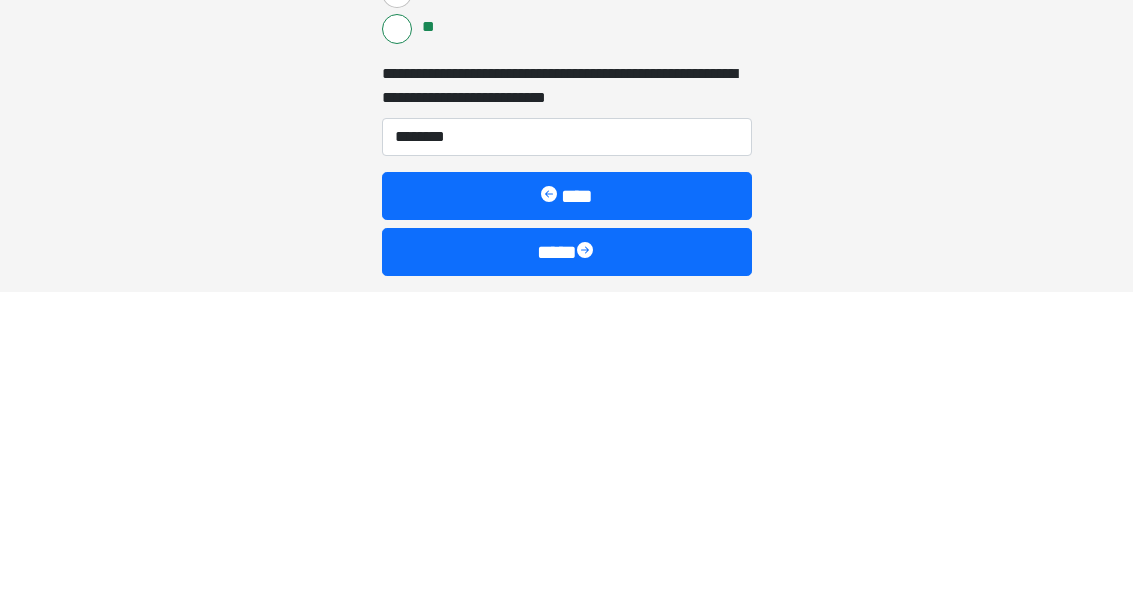 click on "****" at bounding box center (567, 574) 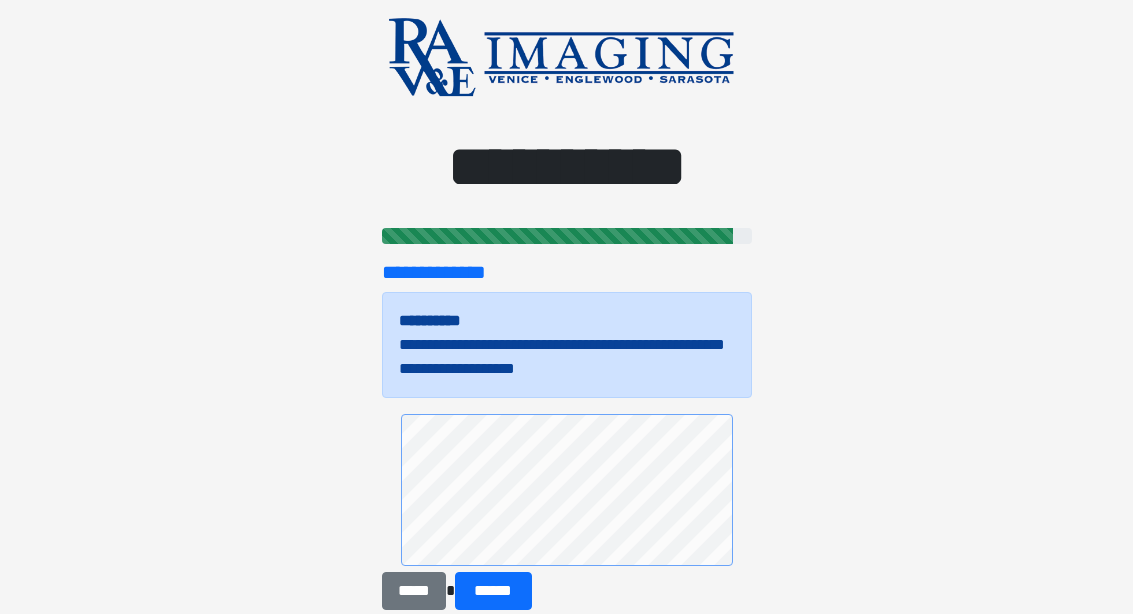 scroll, scrollTop: 56, scrollLeft: 0, axis: vertical 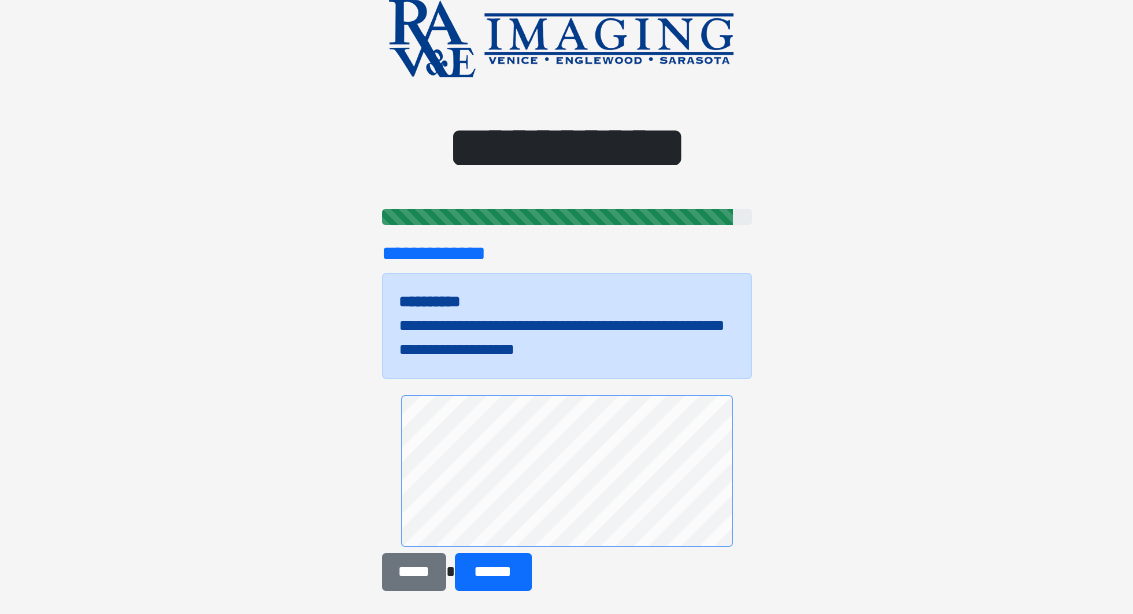click on "******" at bounding box center [493, 573] 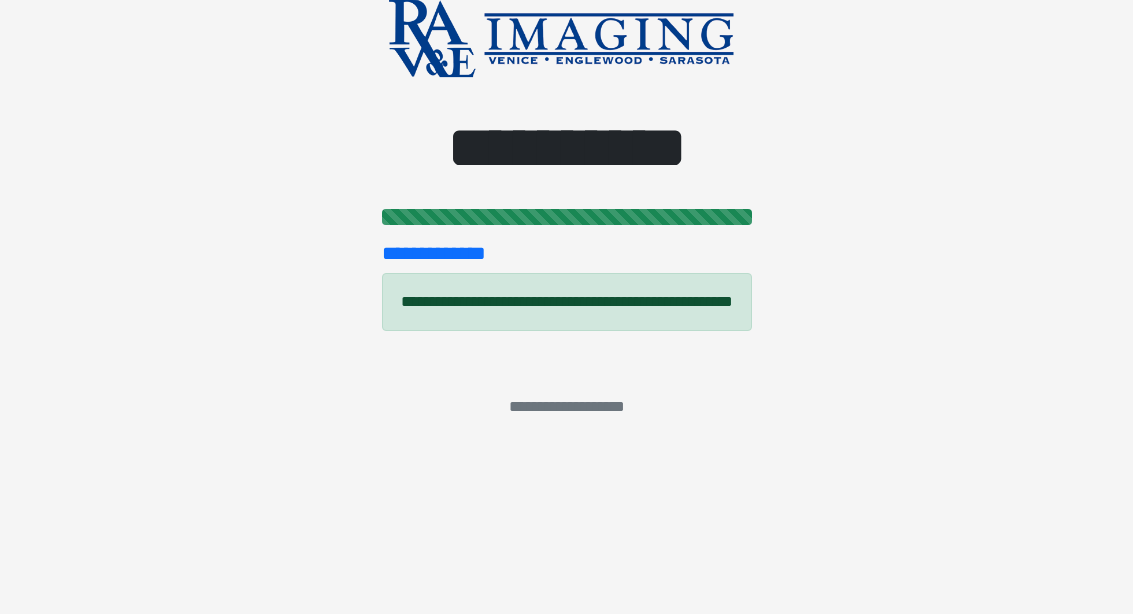 scroll, scrollTop: 0, scrollLeft: 0, axis: both 